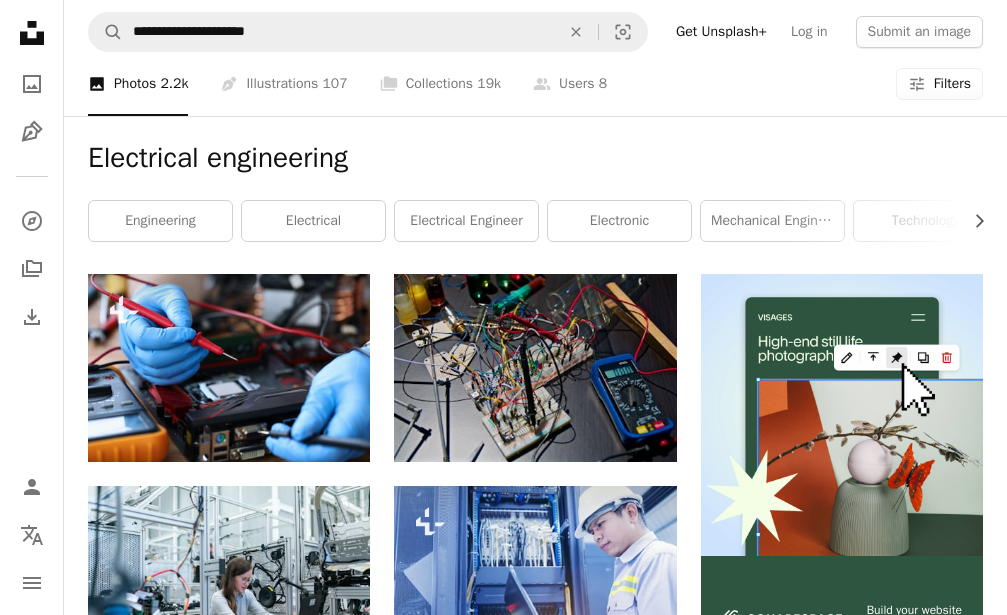 scroll, scrollTop: 0, scrollLeft: 0, axis: both 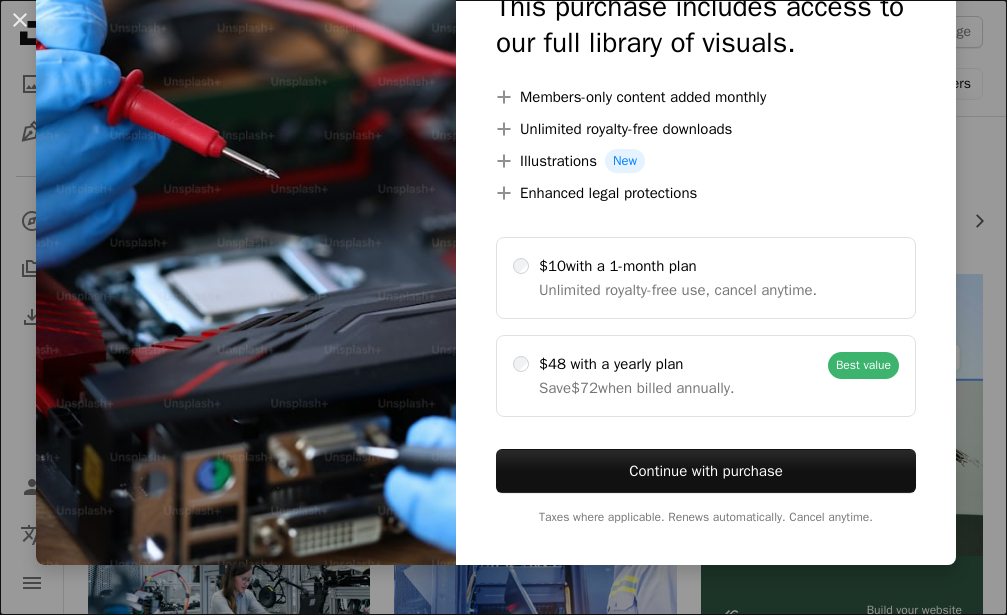 click at bounding box center [246, 207] 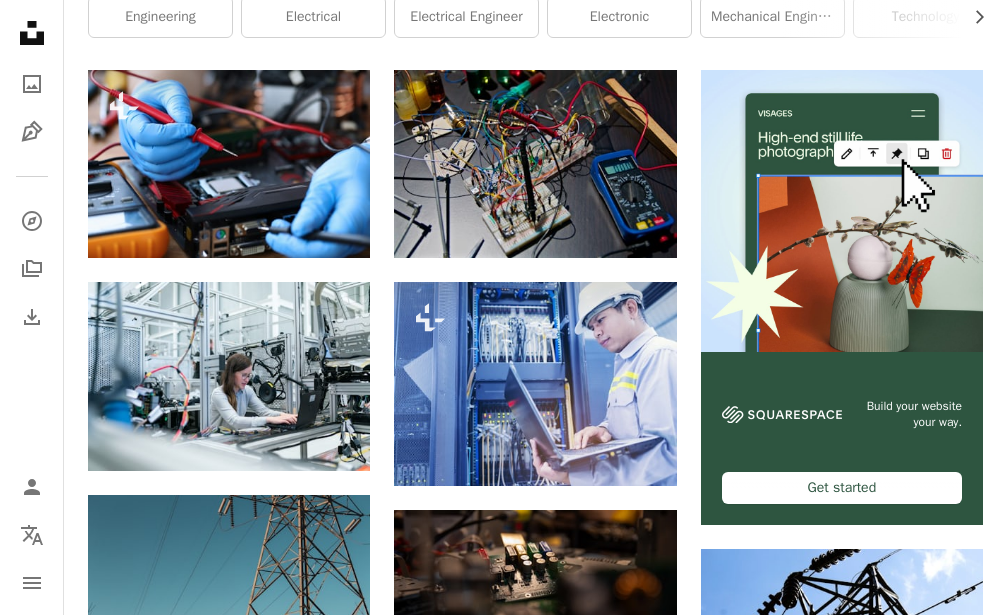 scroll, scrollTop: 255, scrollLeft: 0, axis: vertical 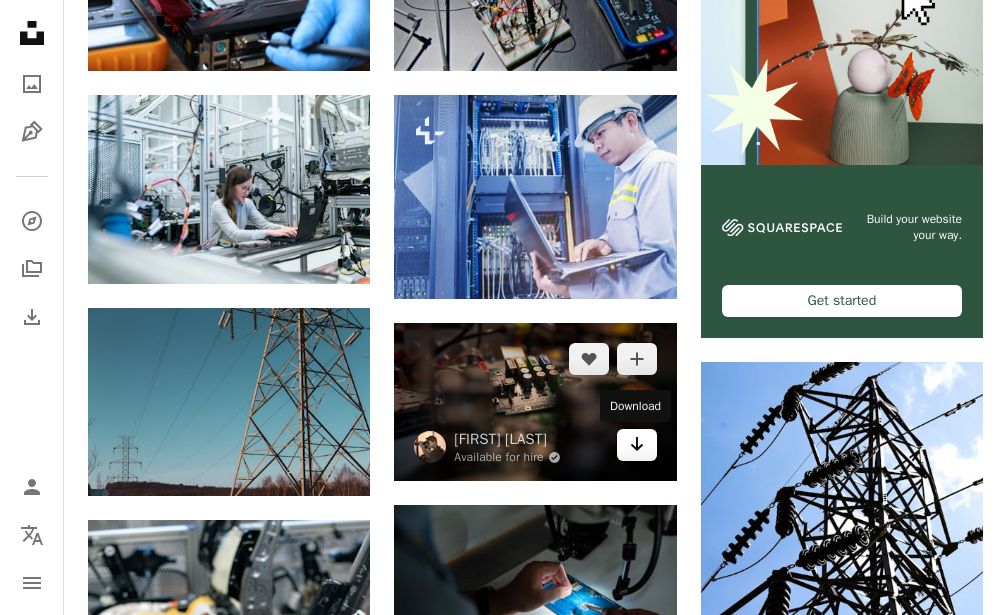 click on "Arrow pointing down" 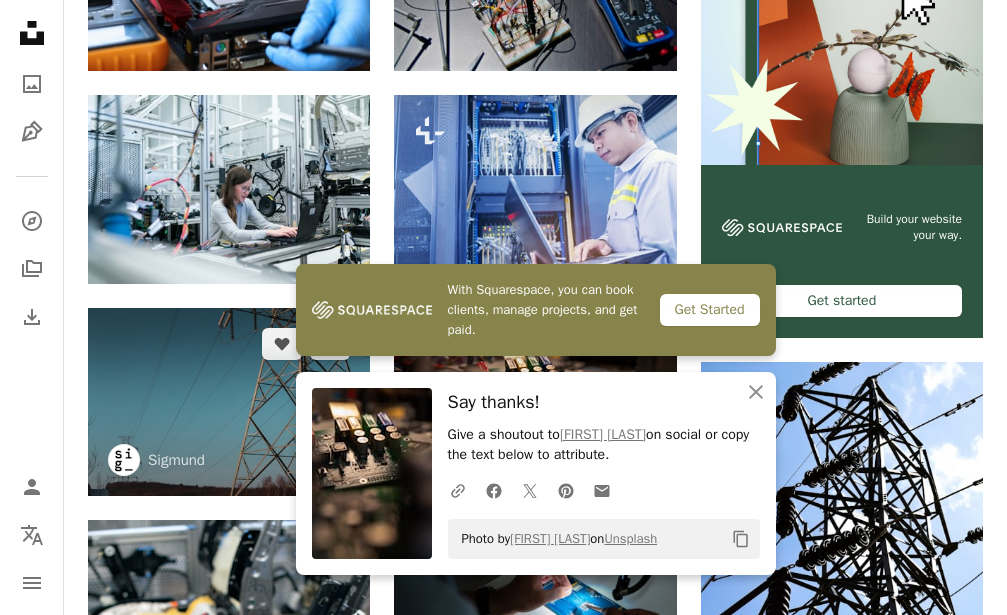 click at bounding box center (229, 402) 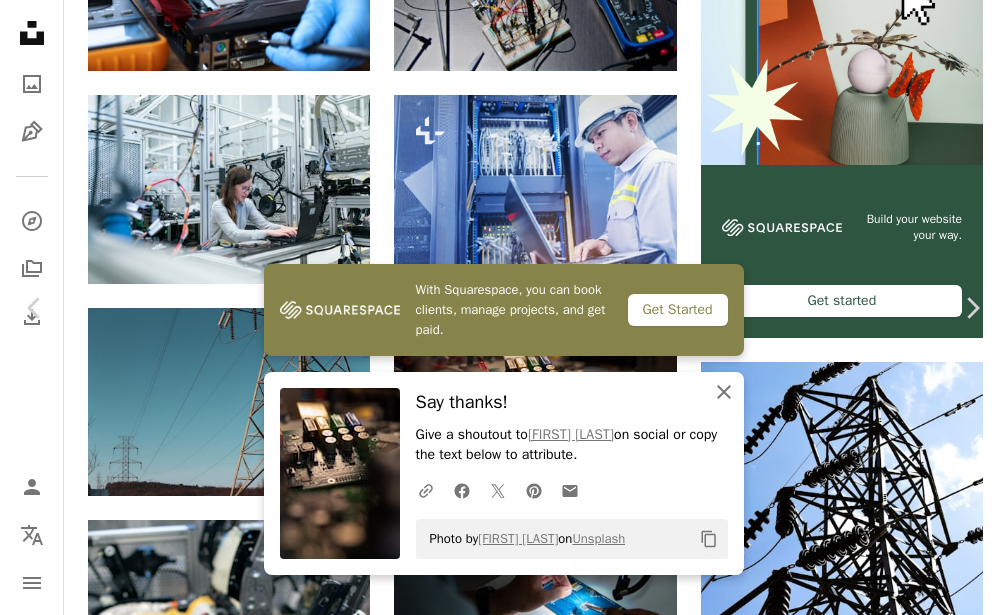 click on "An X shape" 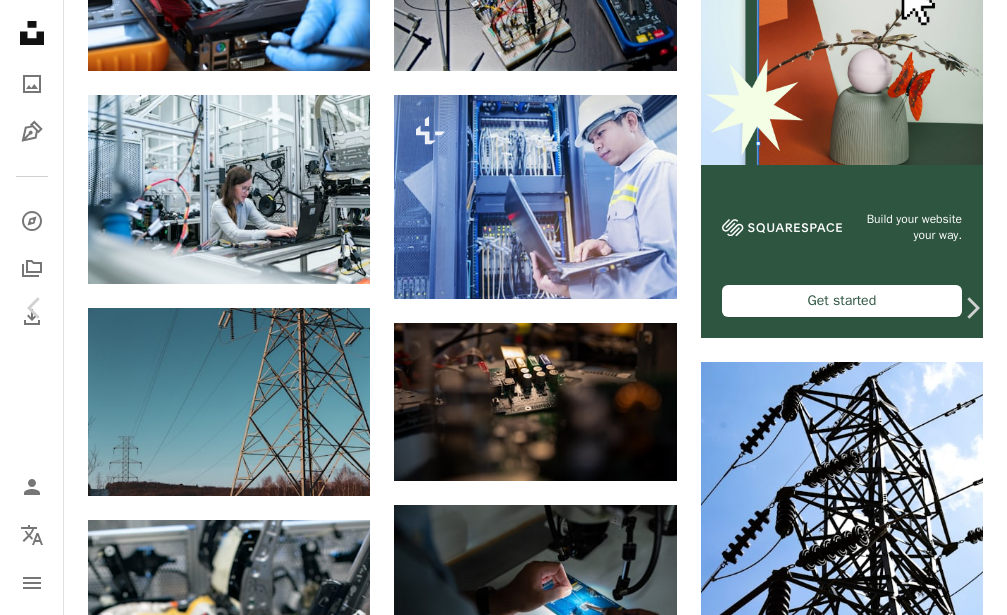 scroll, scrollTop: 0, scrollLeft: 0, axis: both 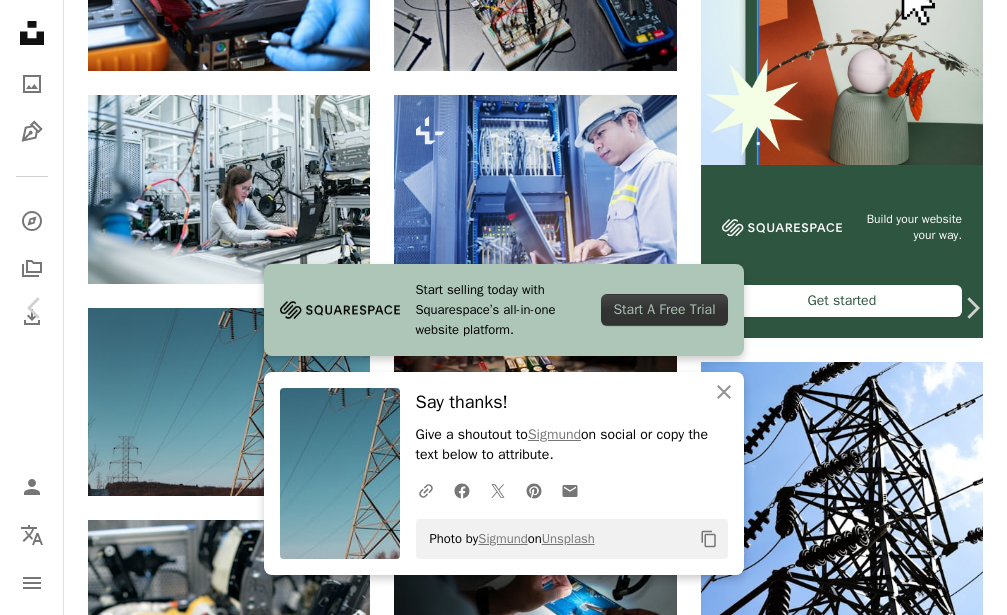 click at bounding box center [496, 3287] 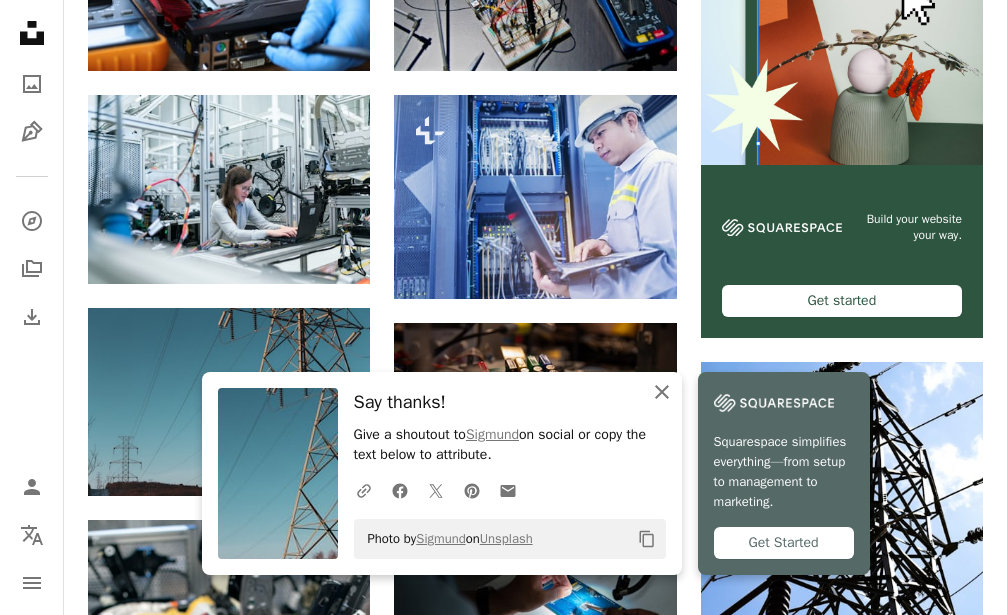 click on "An X shape" 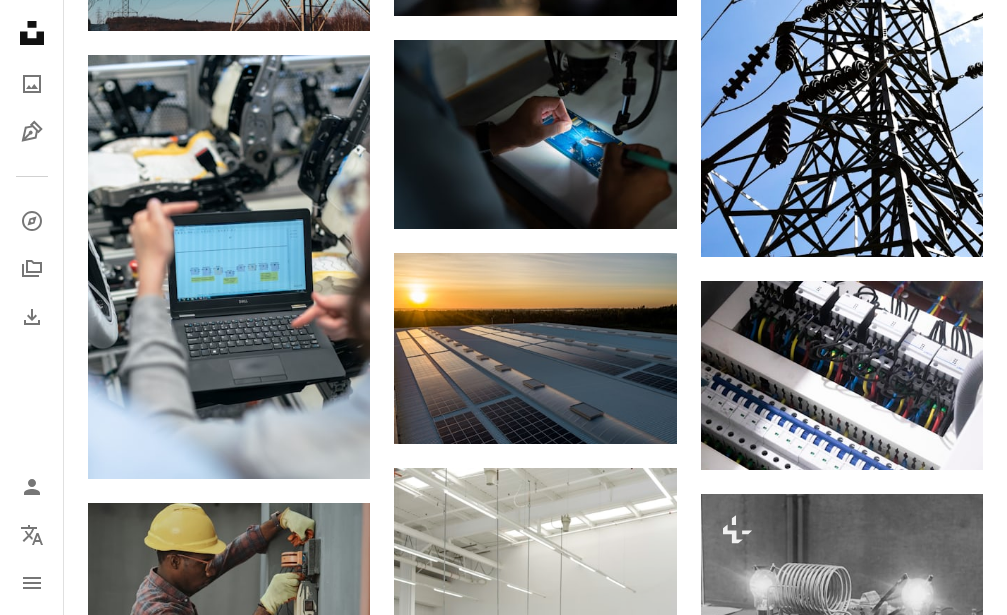 scroll, scrollTop: 972, scrollLeft: 0, axis: vertical 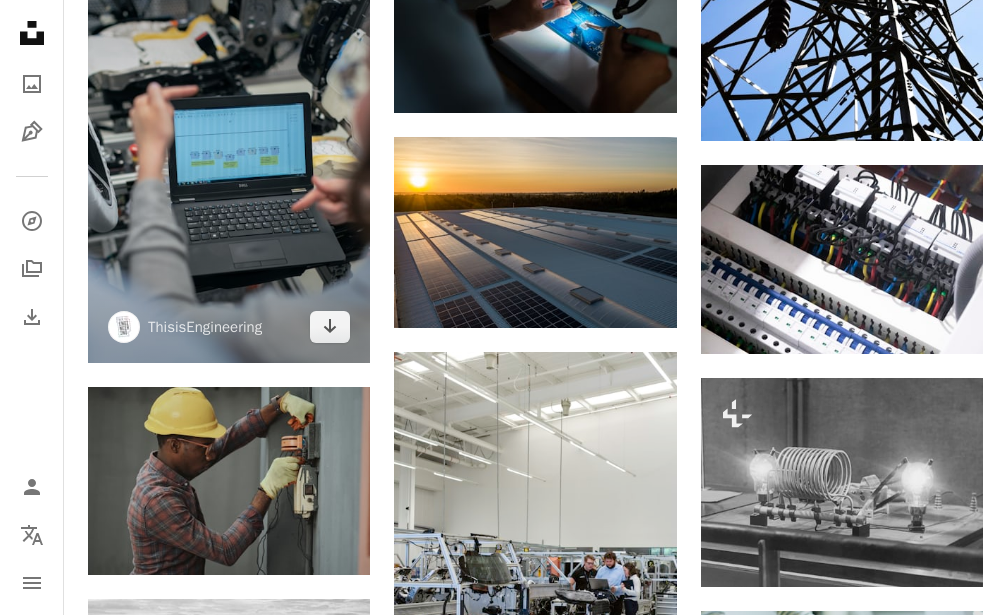 click at bounding box center [229, 150] 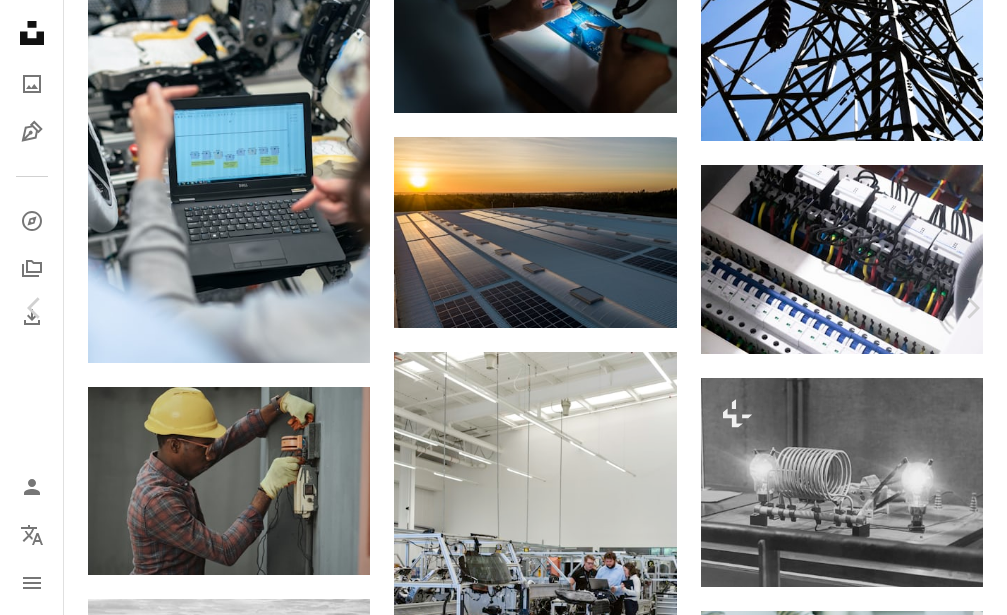 click on "Download free" at bounding box center [808, 2397] 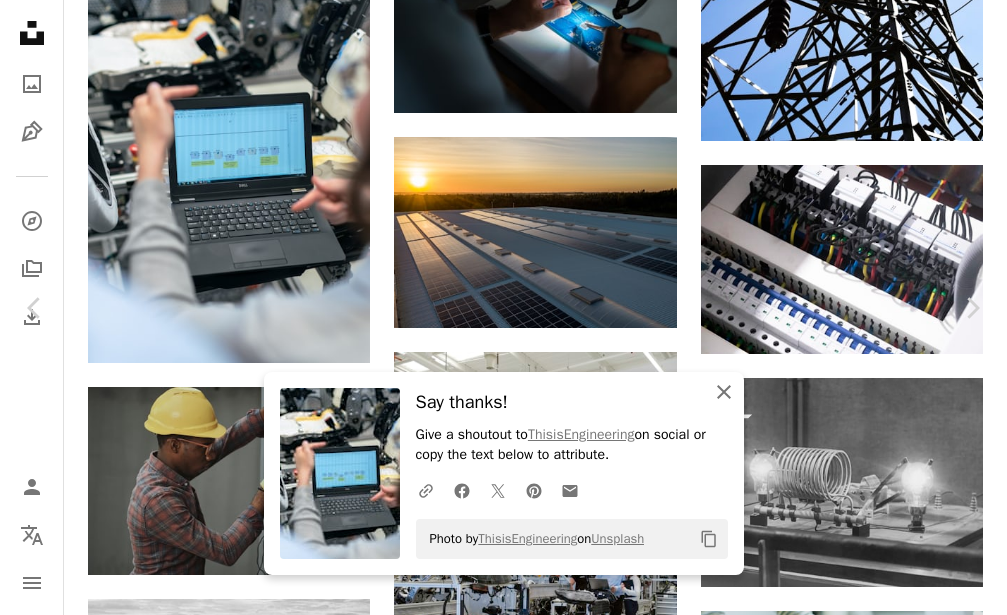 click on "An X shape" 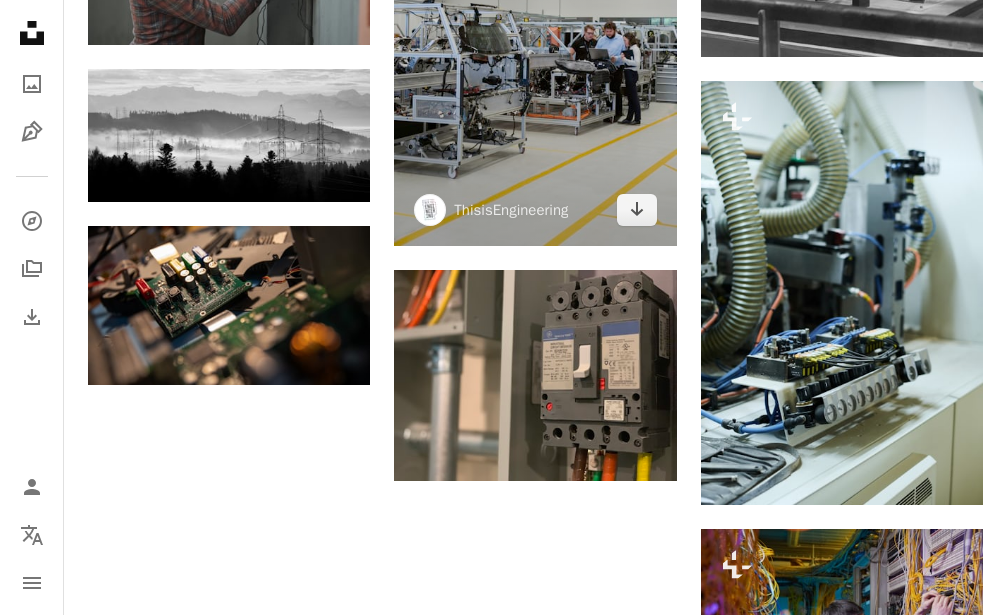 scroll, scrollTop: 1553, scrollLeft: 0, axis: vertical 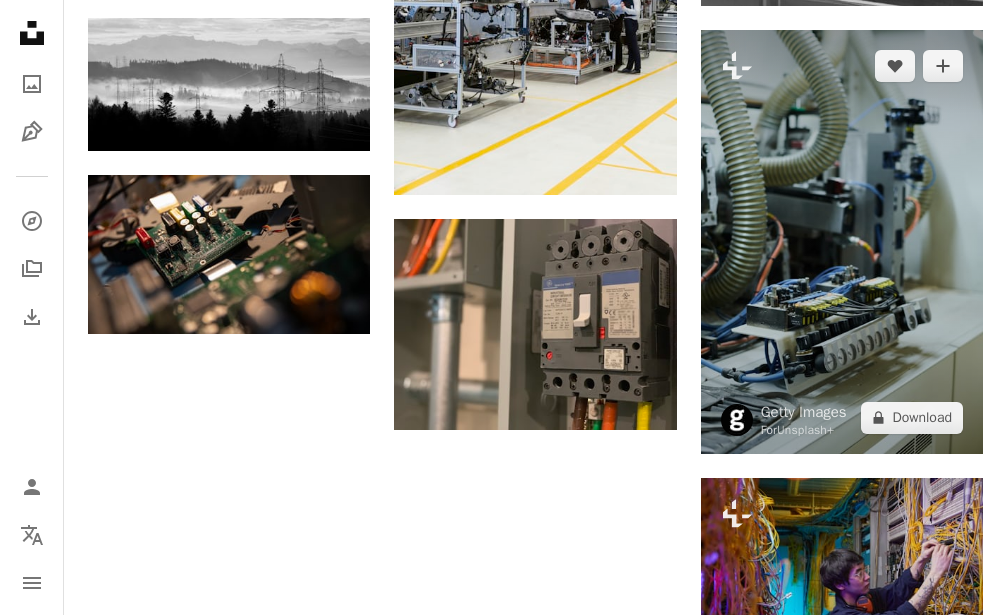 click at bounding box center [842, 242] 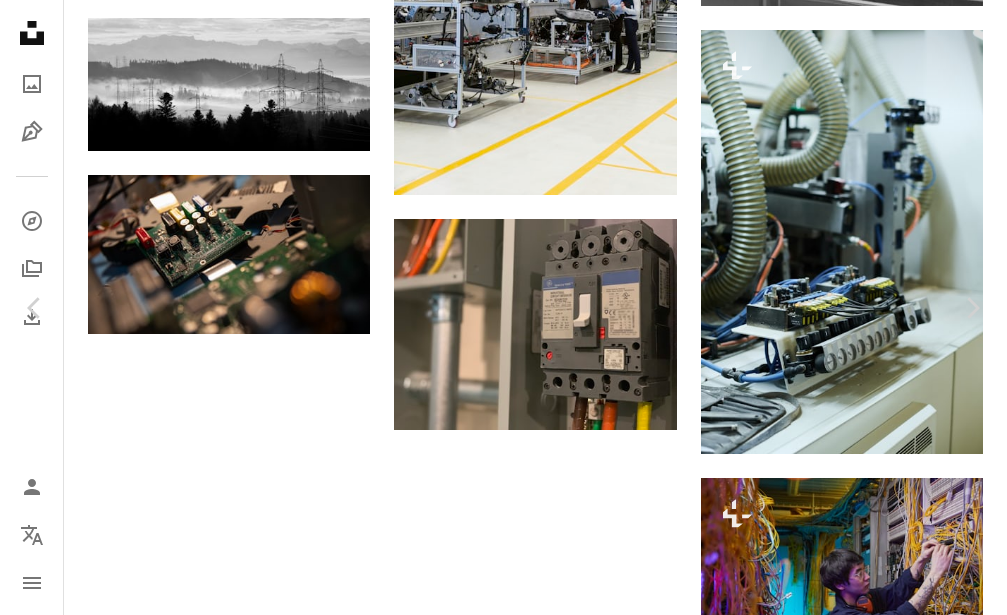 click at bounding box center [496, 2147] 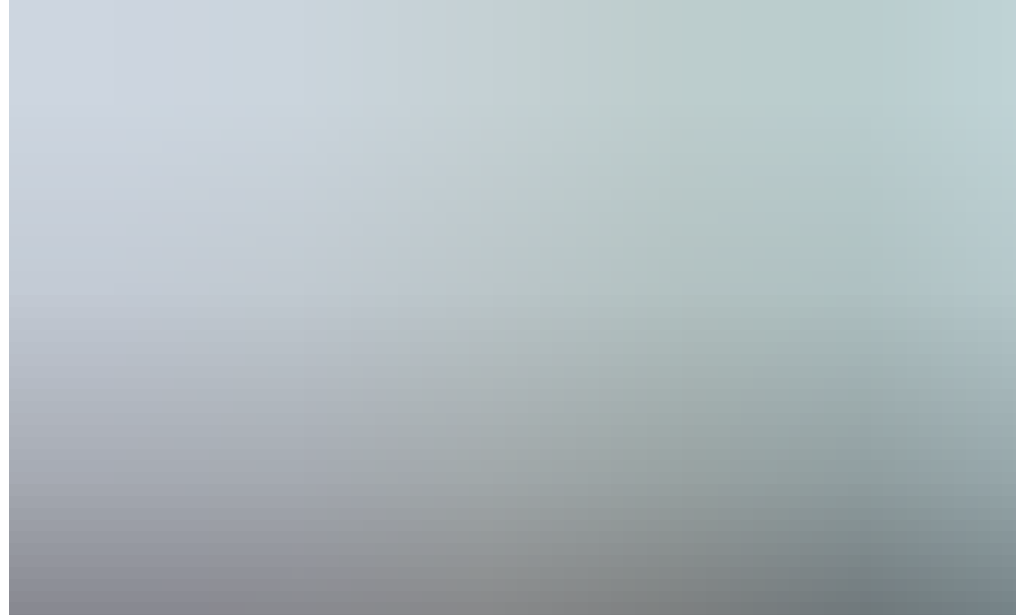 scroll, scrollTop: 1576, scrollLeft: 0, axis: vertical 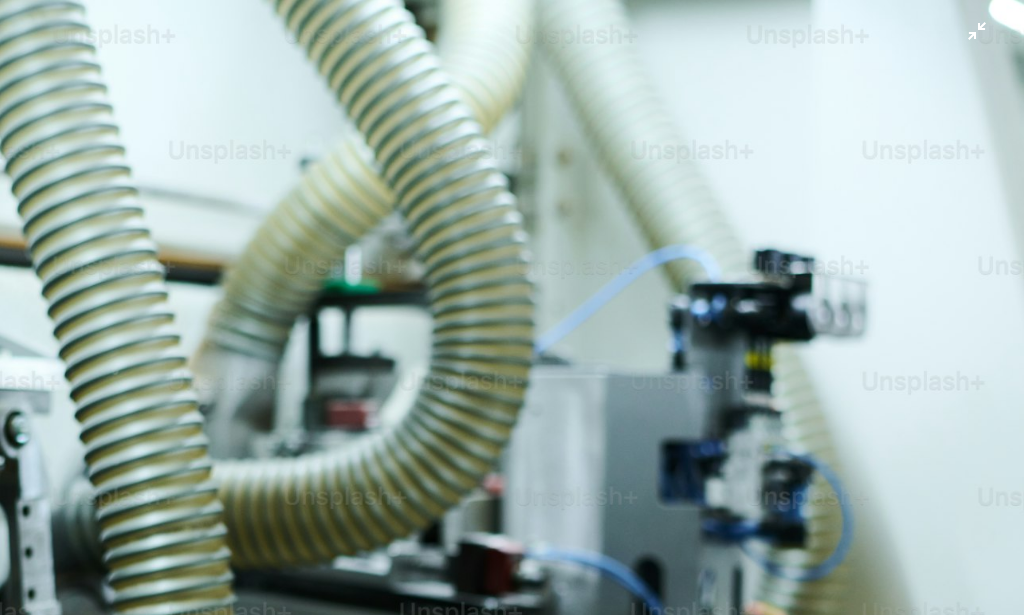 click at bounding box center (512, 768) 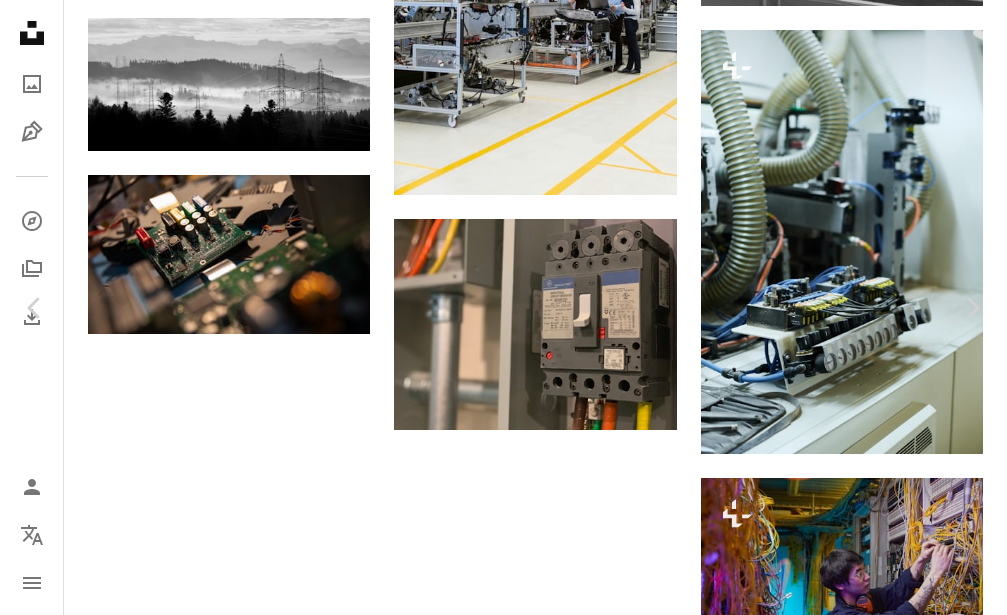 click at bounding box center [496, 2147] 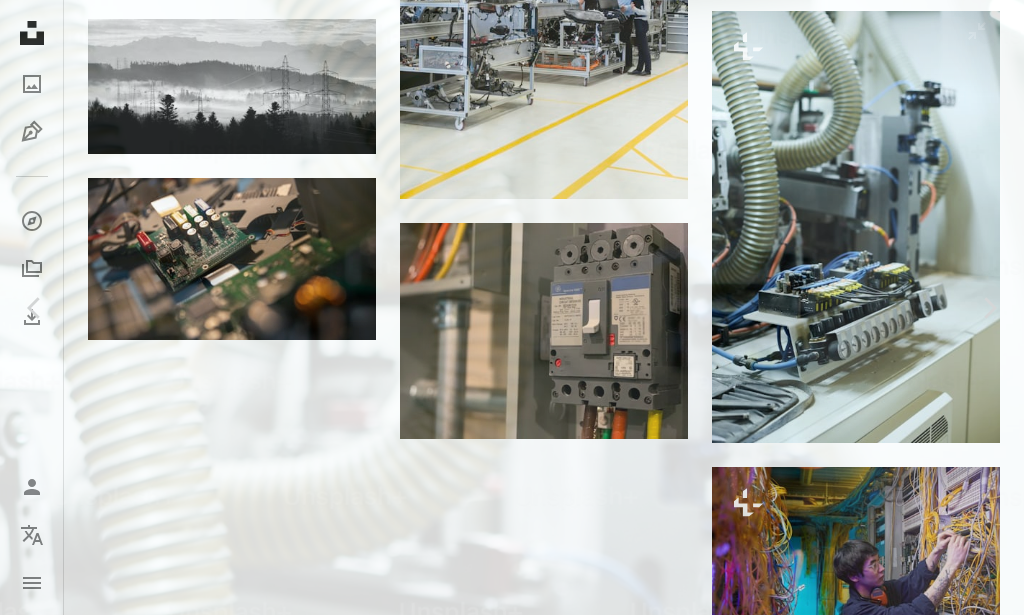click at bounding box center [512, 768] 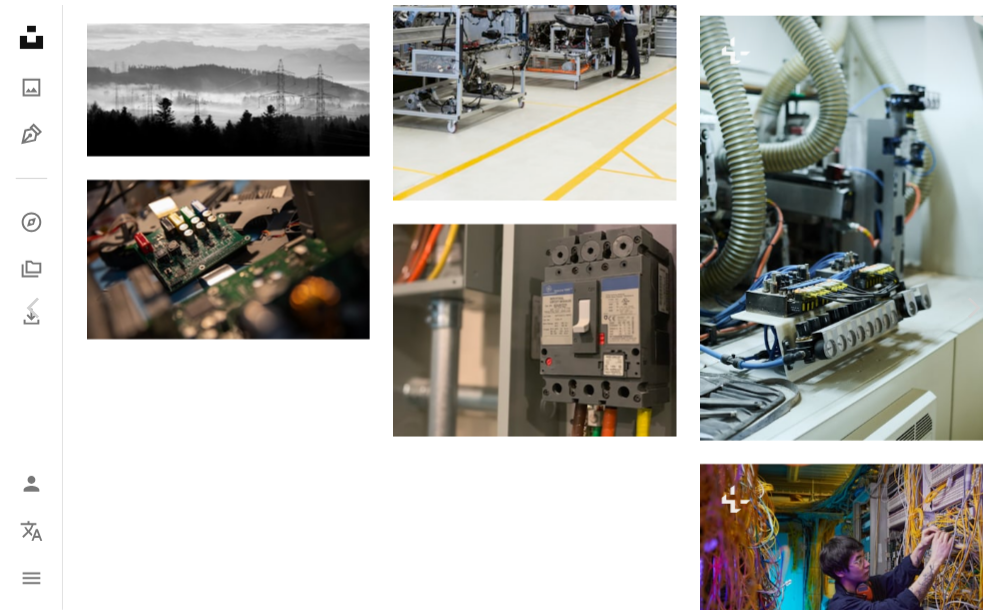scroll, scrollTop: 1553, scrollLeft: 0, axis: vertical 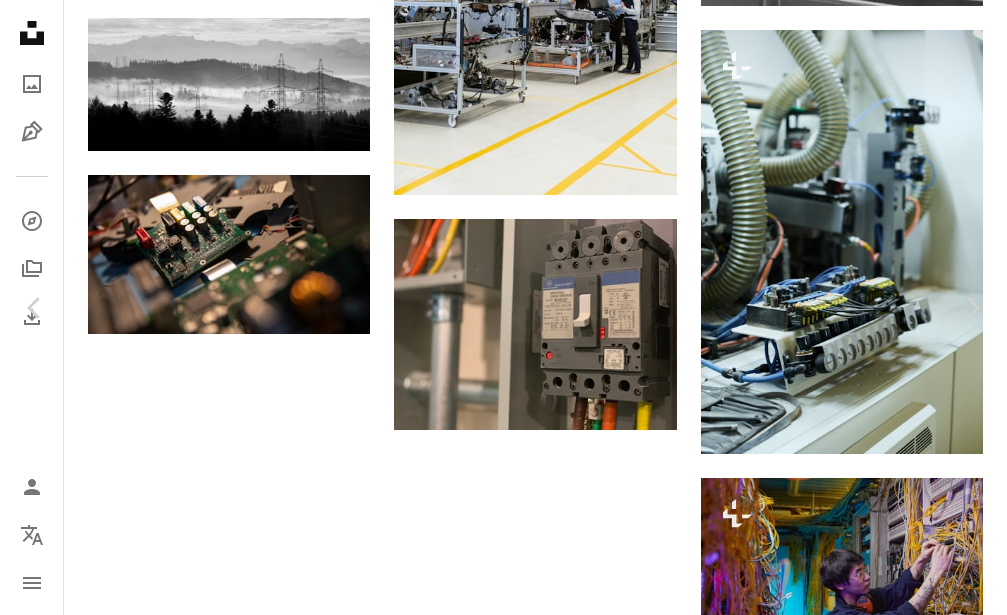 click on "A lock   Download" at bounding box center [846, 1816] 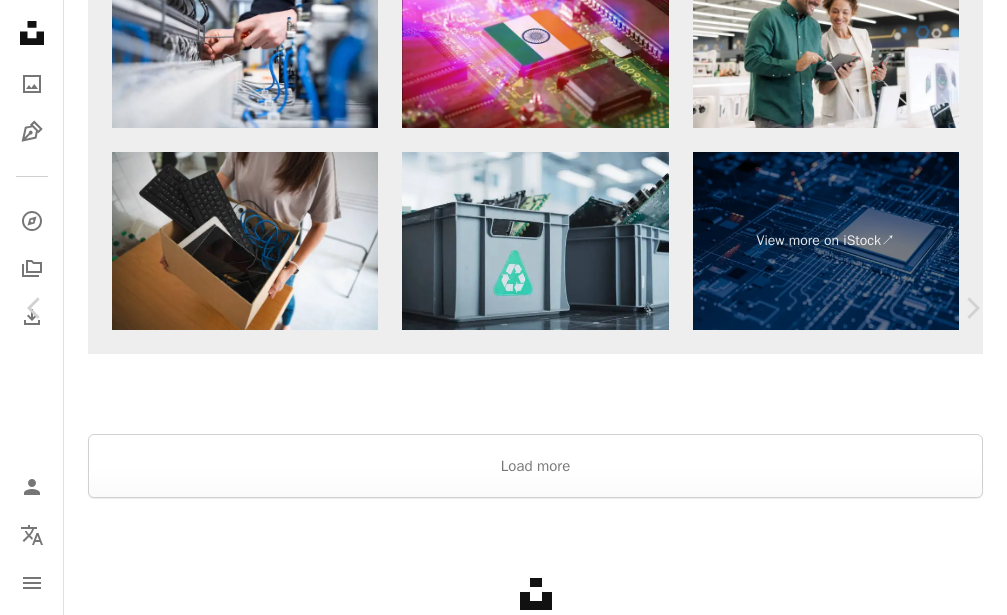 scroll, scrollTop: 2689, scrollLeft: 0, axis: vertical 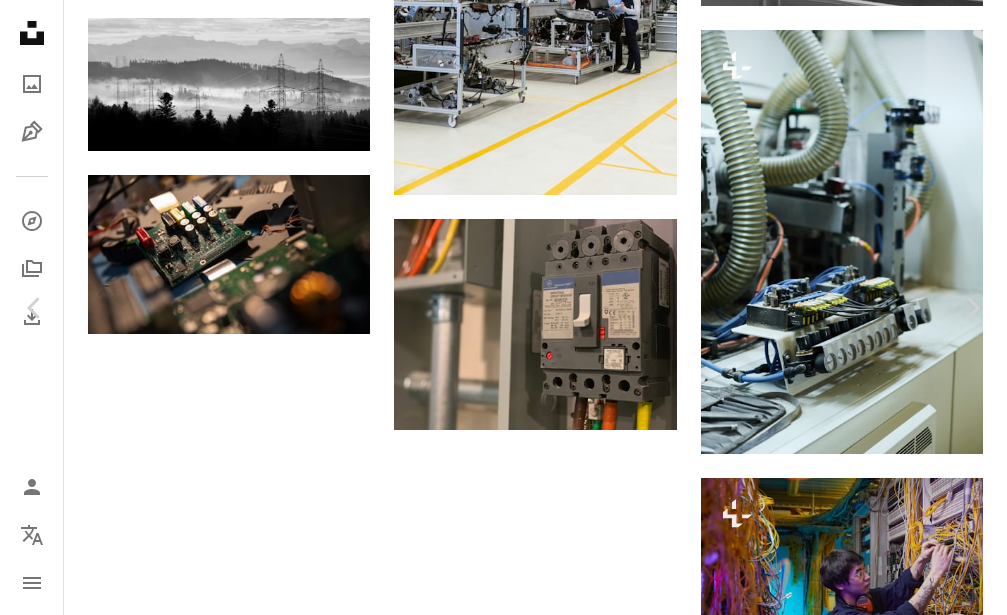 click at bounding box center [496, 2147] 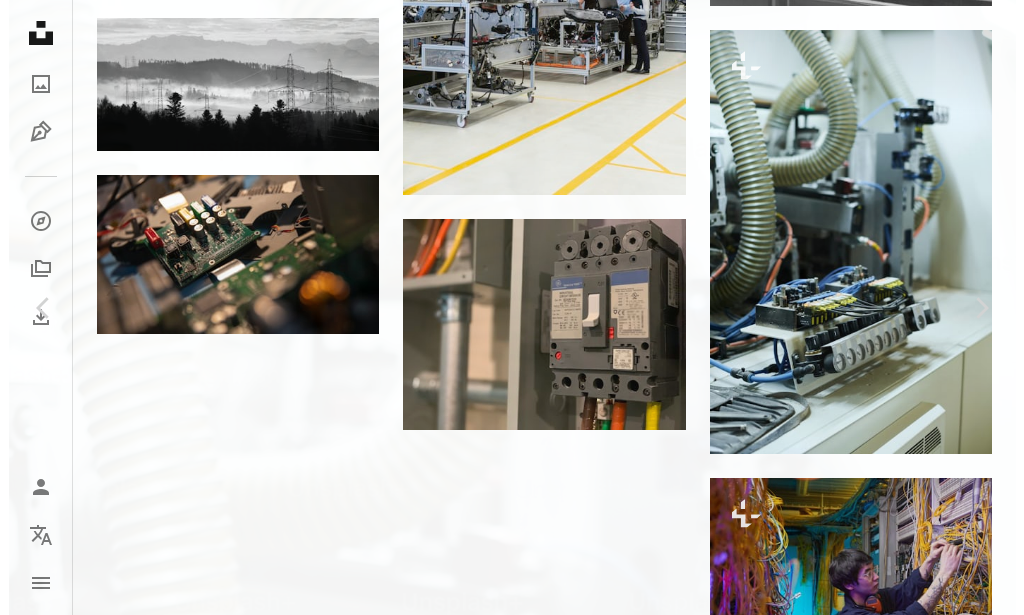 scroll, scrollTop: 1576, scrollLeft: 0, axis: vertical 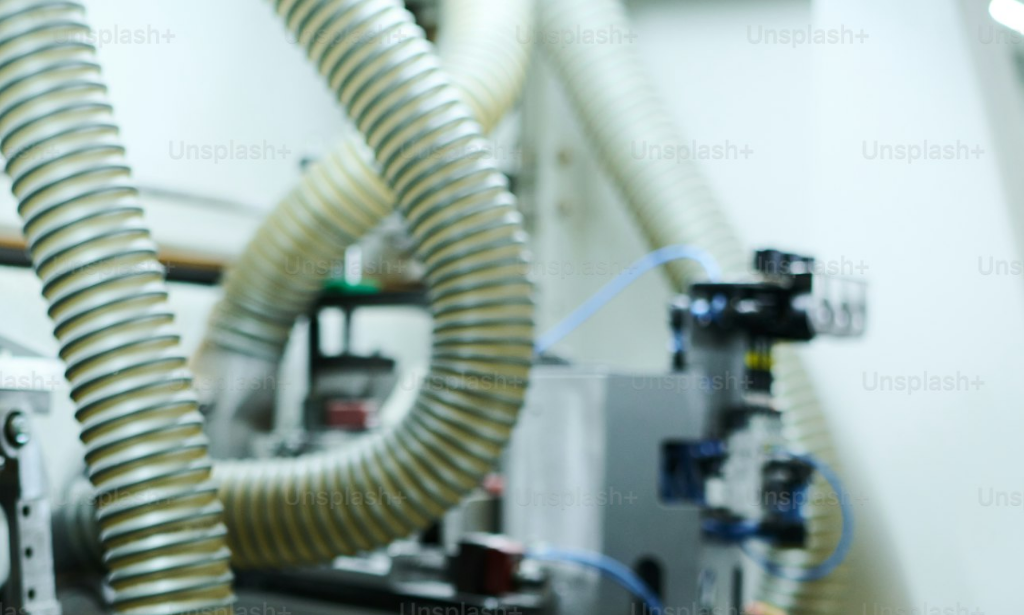 click at bounding box center [512, 768] 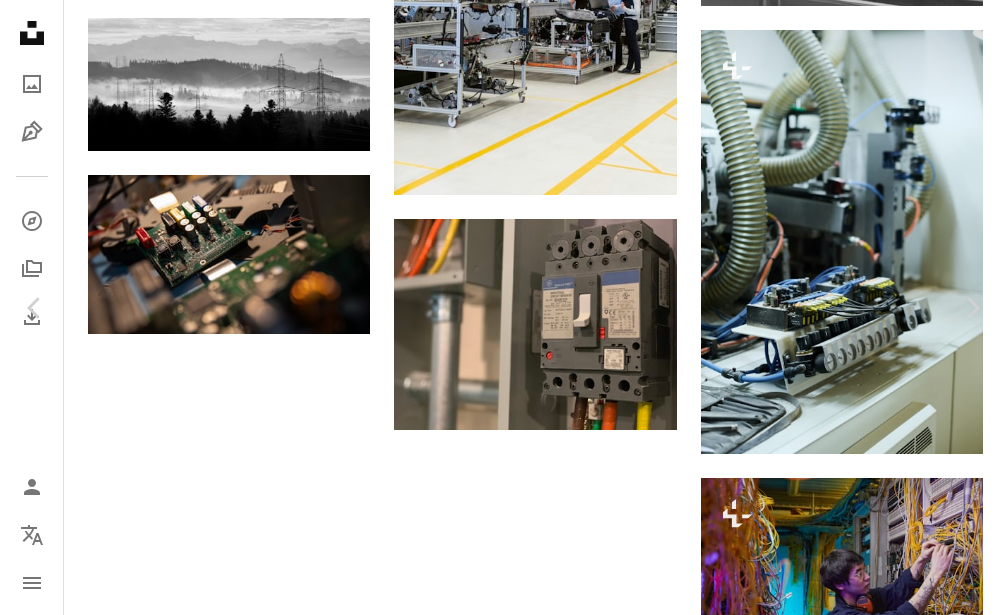 click at bounding box center [496, 2147] 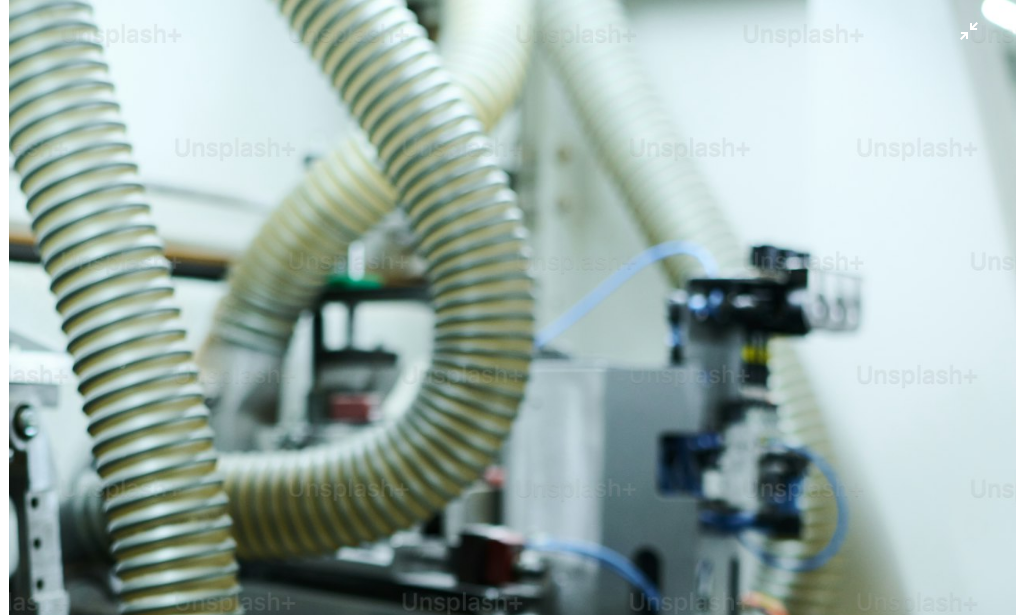 scroll, scrollTop: 1576, scrollLeft: 0, axis: vertical 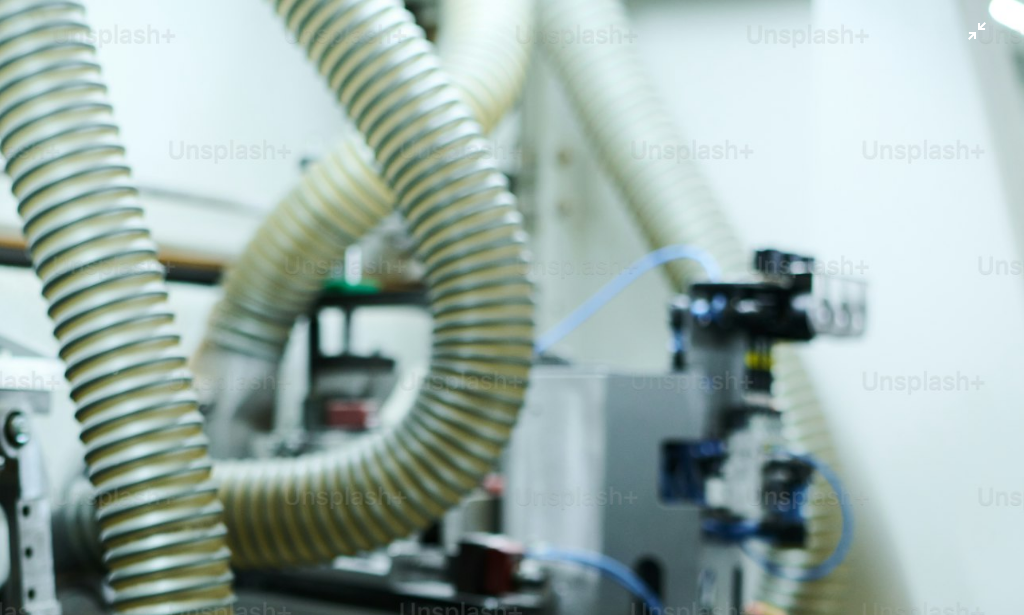 click at bounding box center [512, 768] 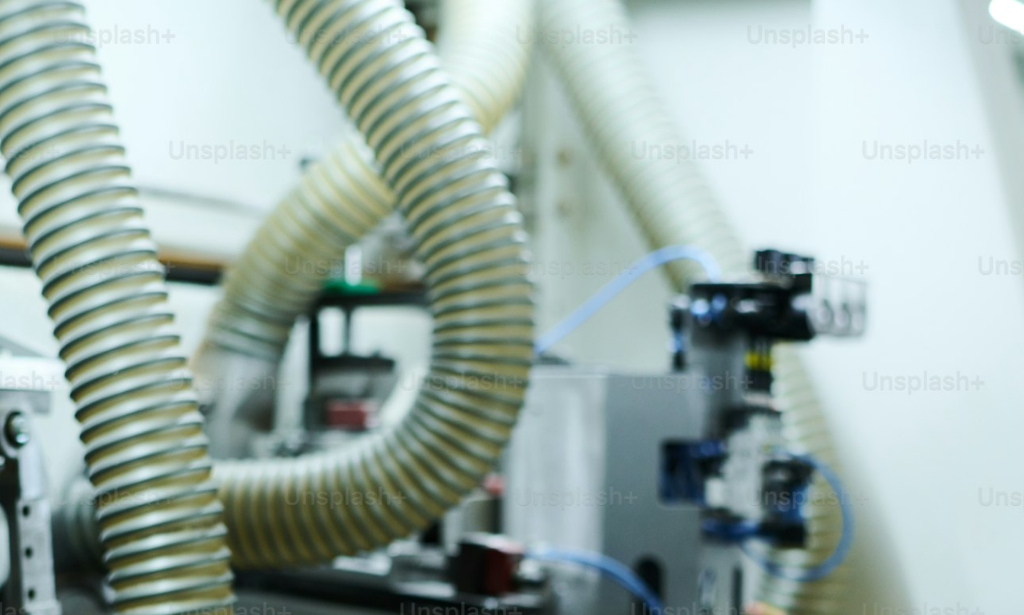 click at bounding box center [512, 768] 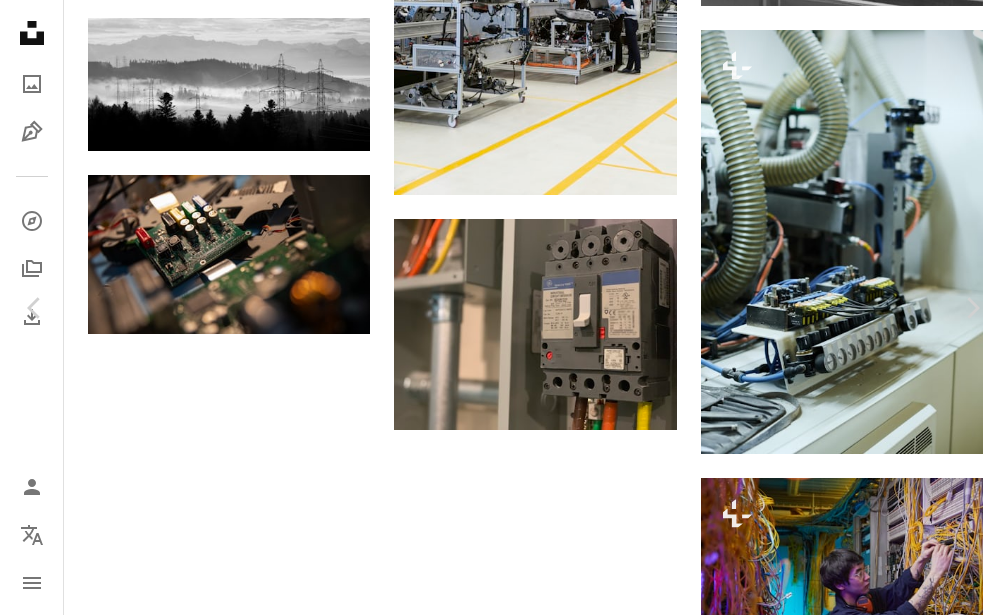 click at bounding box center [496, 2147] 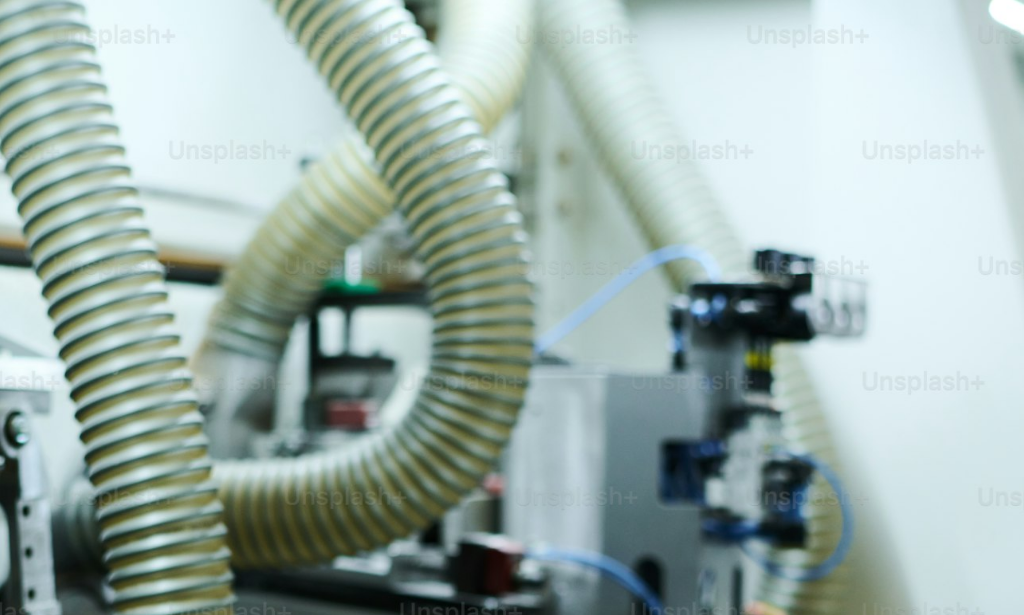 click at bounding box center (512, 768) 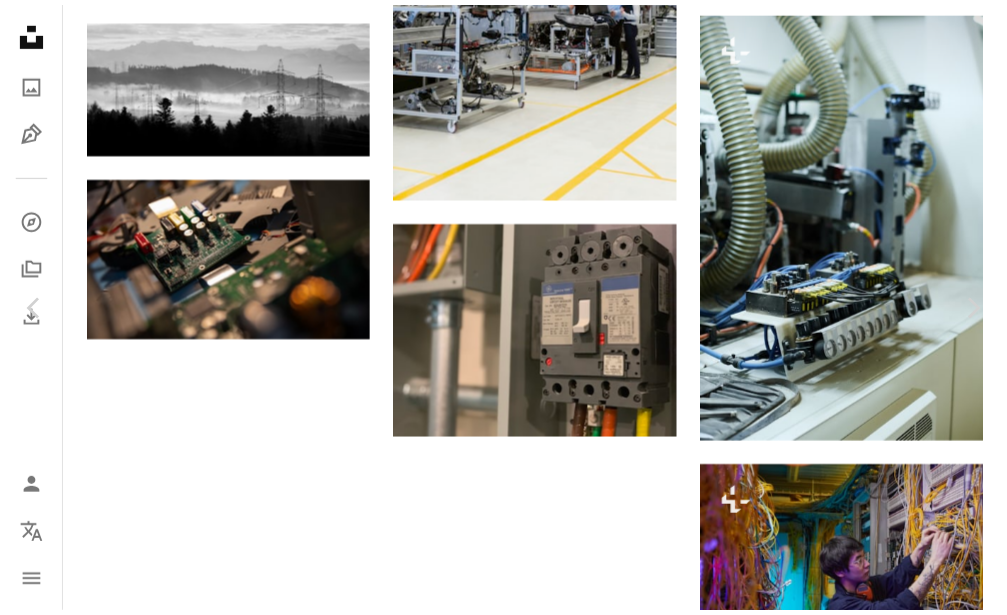 scroll, scrollTop: 1553, scrollLeft: 0, axis: vertical 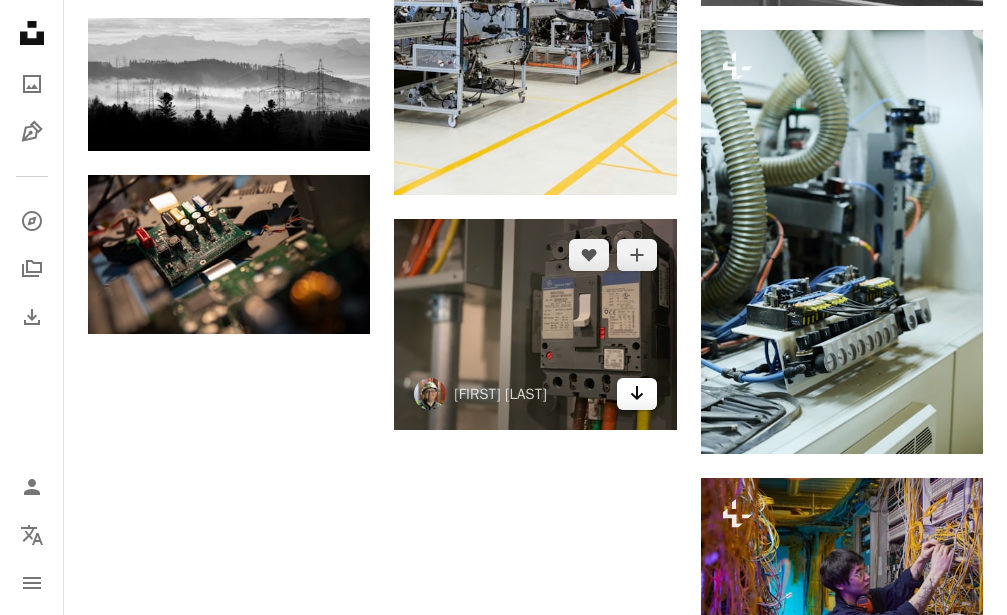 click 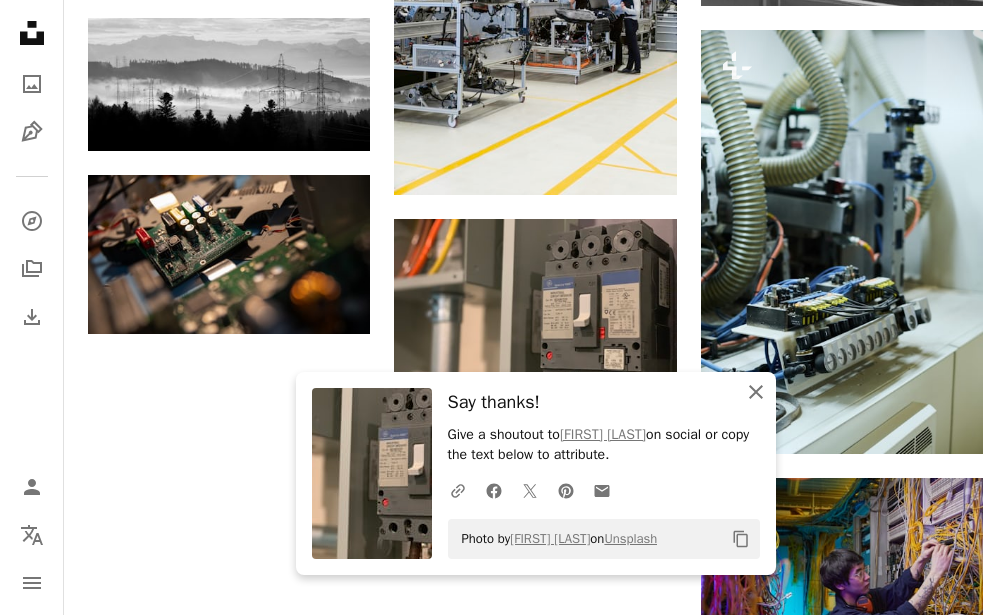 click on "An X shape" 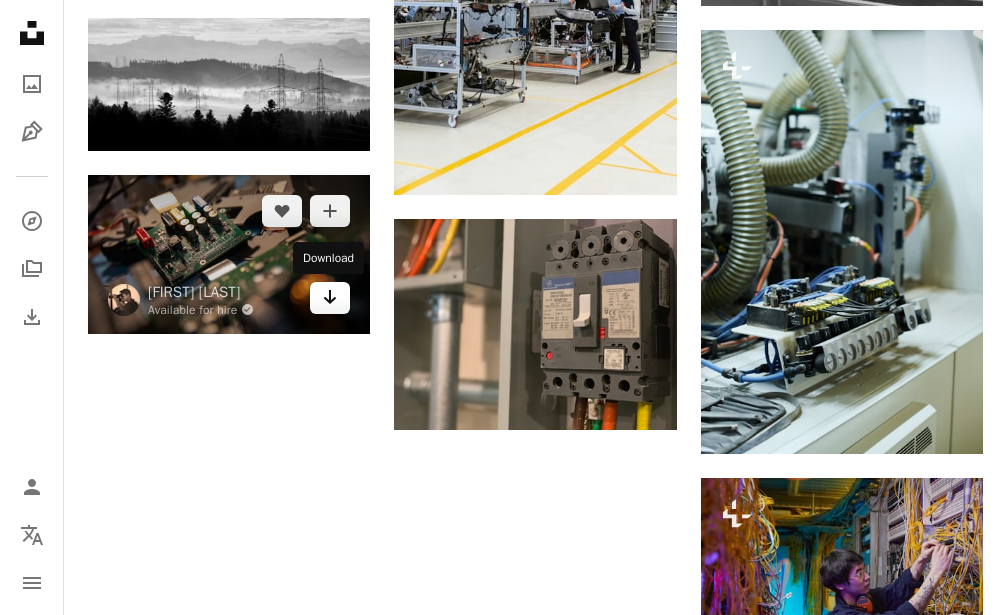 click on "Arrow pointing down" 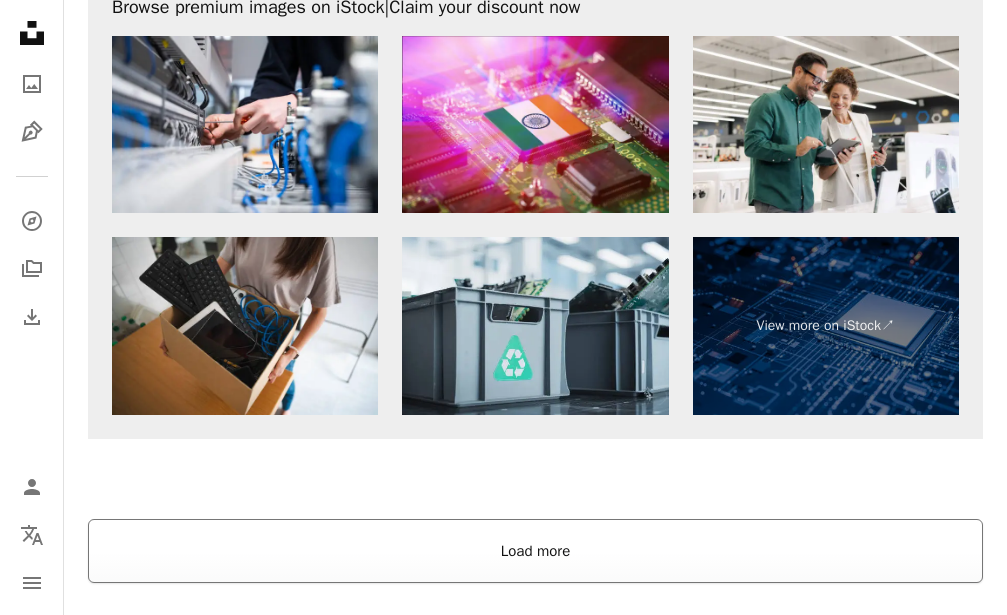 scroll, scrollTop: 2689, scrollLeft: 0, axis: vertical 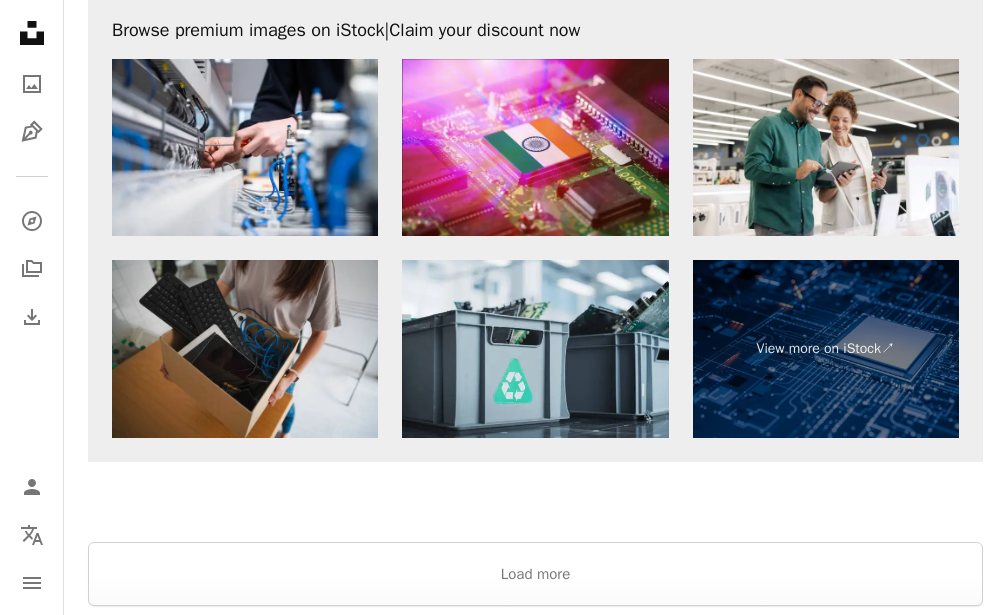 click at bounding box center [245, 349] 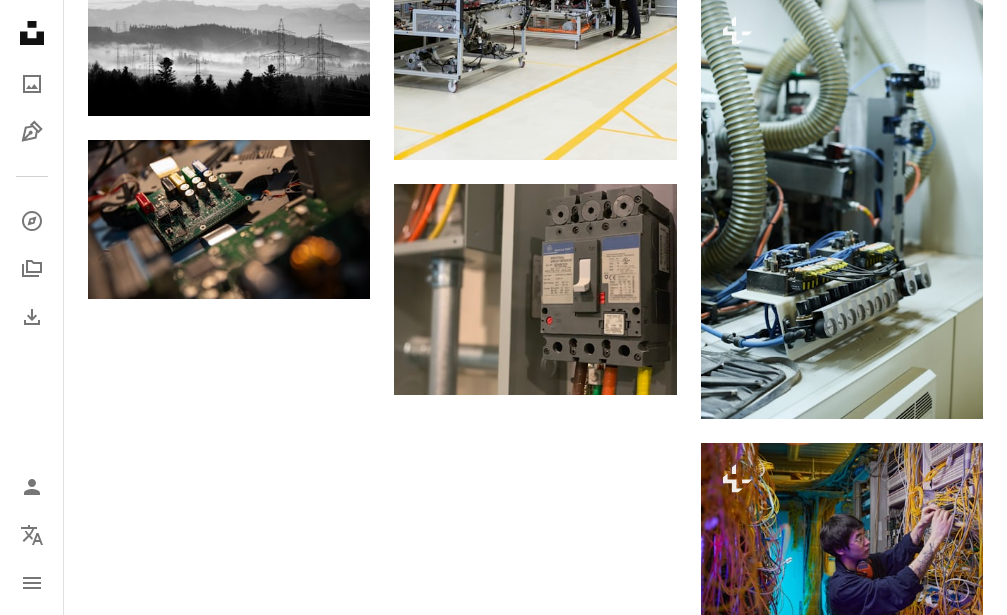 scroll, scrollTop: 1584, scrollLeft: 0, axis: vertical 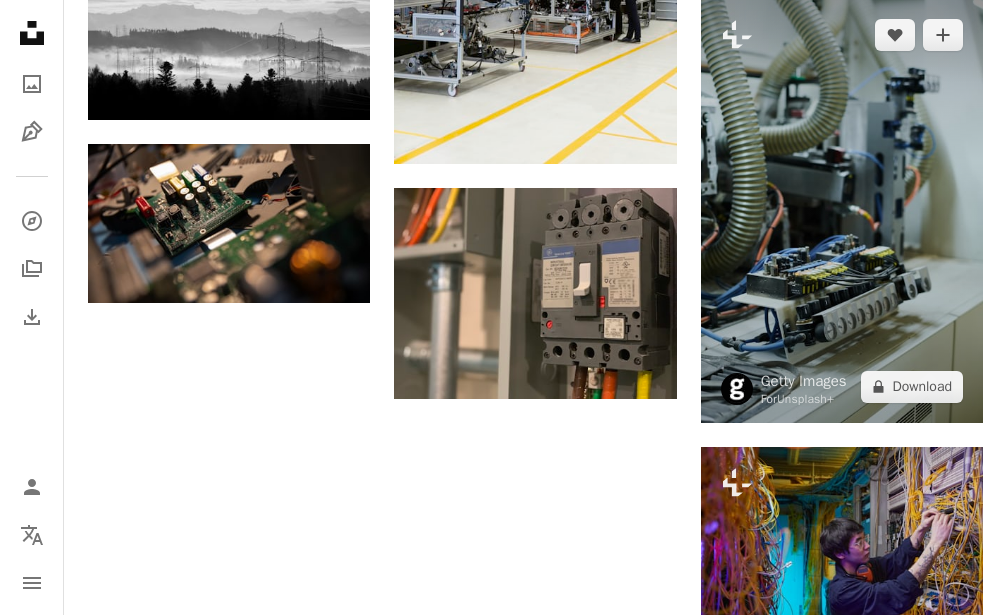 click at bounding box center [842, 211] 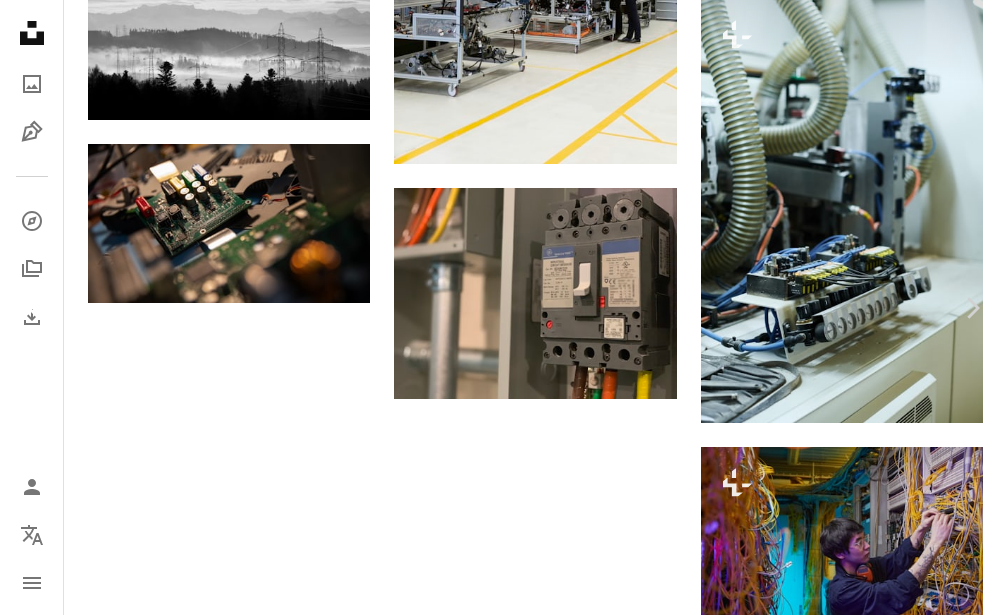 click on "Chevron left" 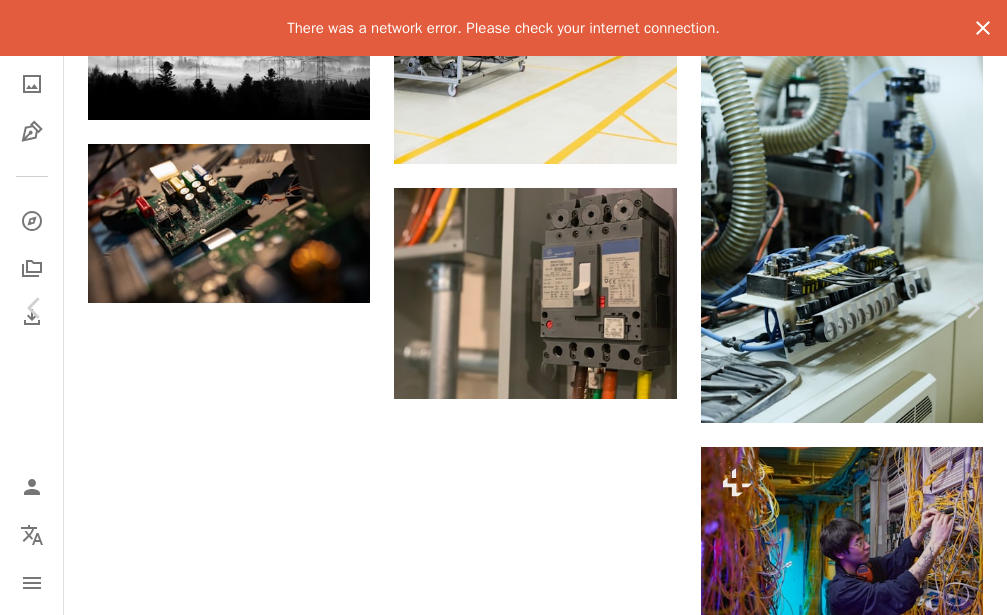 click on "An X shape" 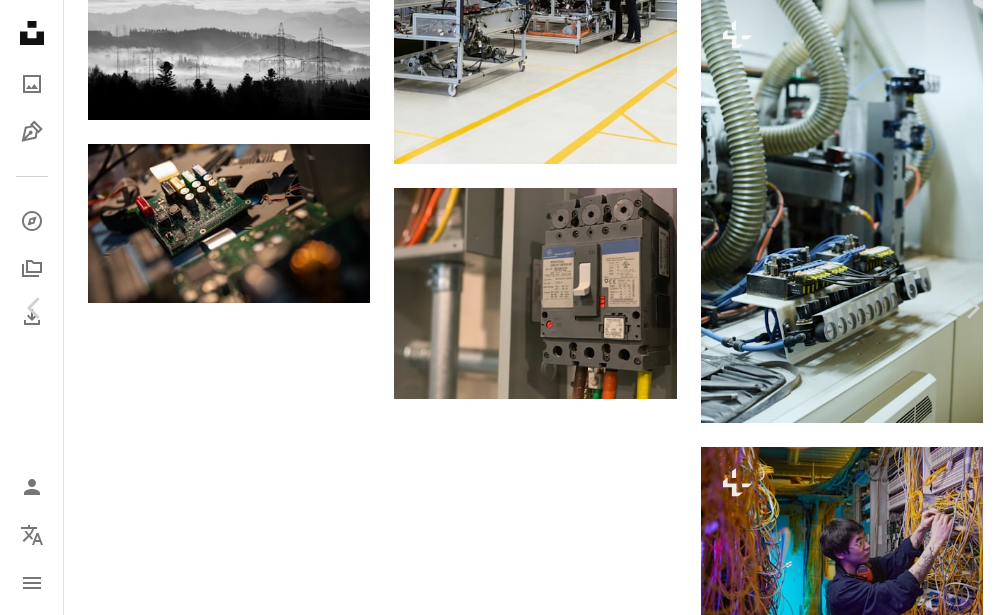 scroll, scrollTop: 0, scrollLeft: 0, axis: both 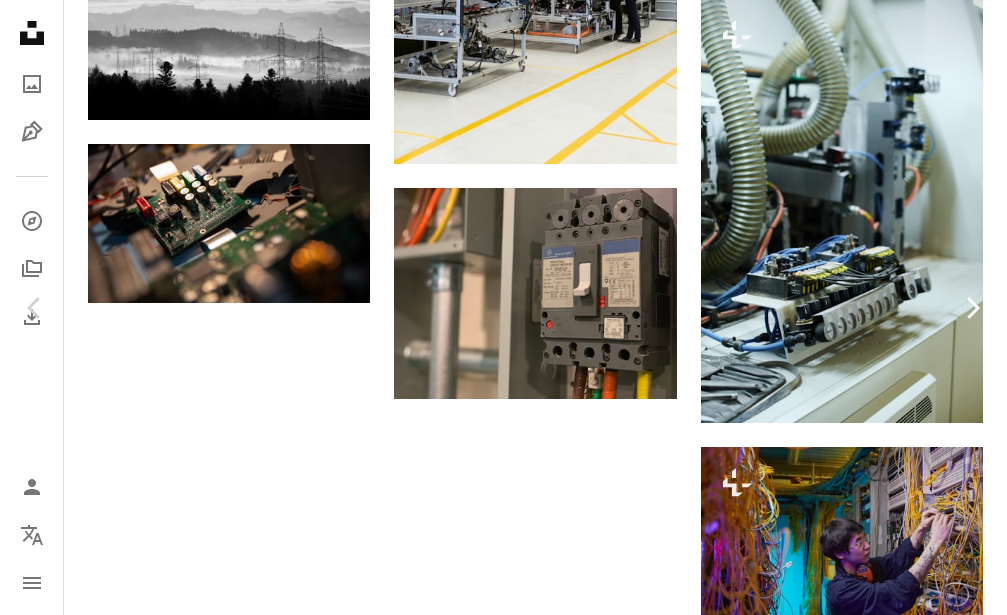 click on "Chevron right" at bounding box center (972, 308) 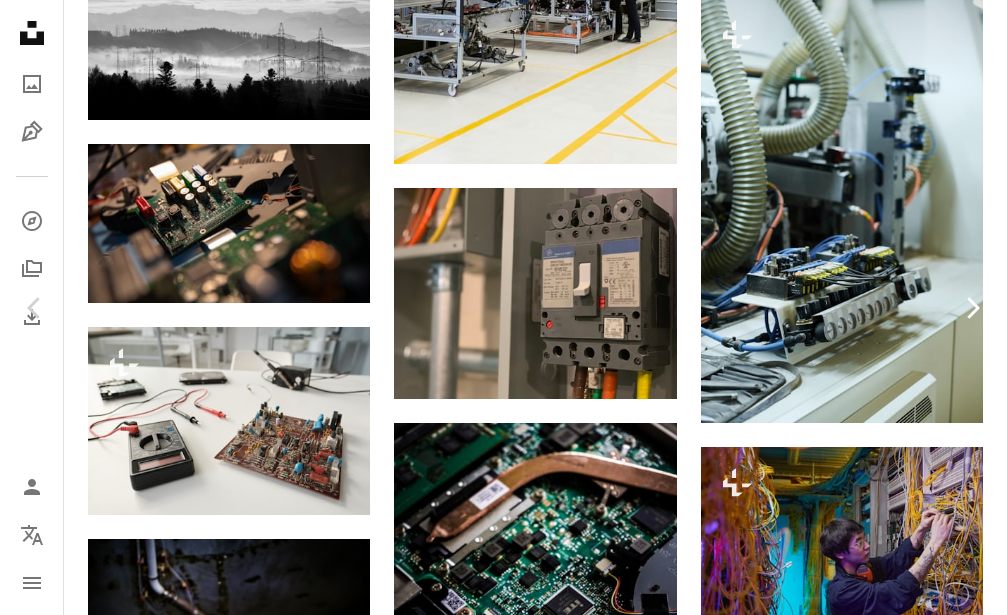 click on "Chevron right" 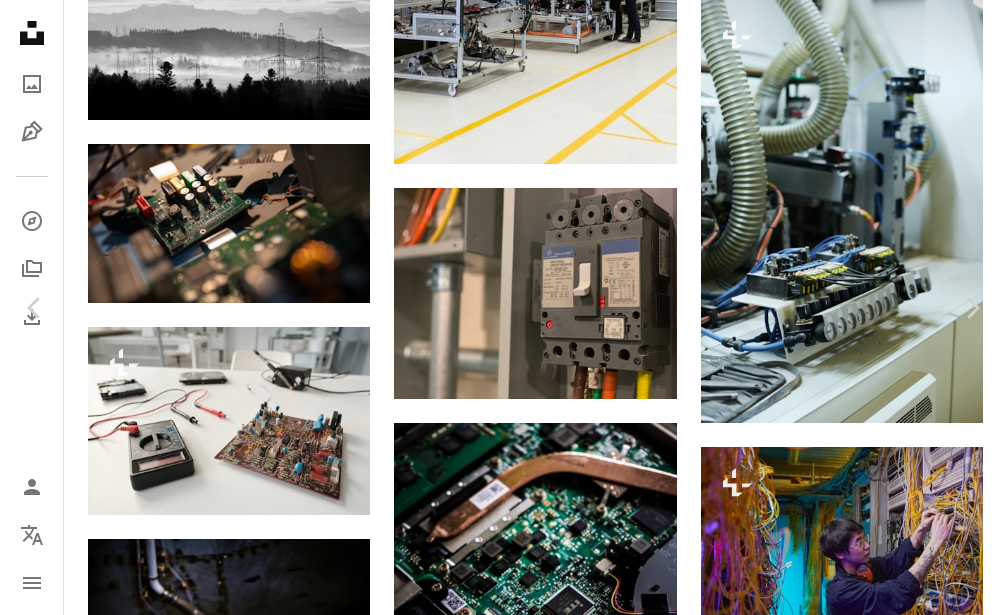 click on "Download free" at bounding box center [808, 3660] 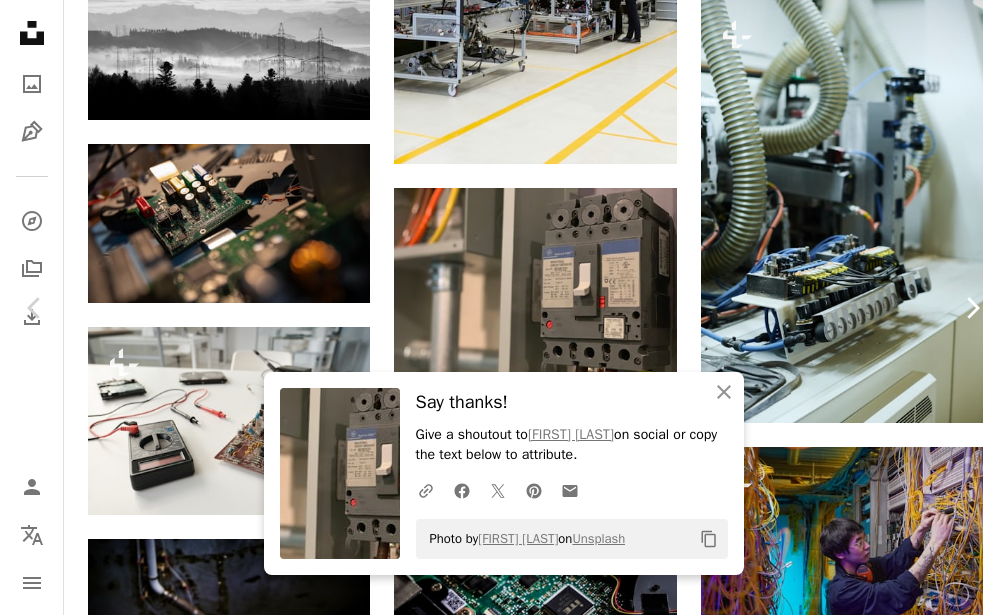 click on "Chevron right" 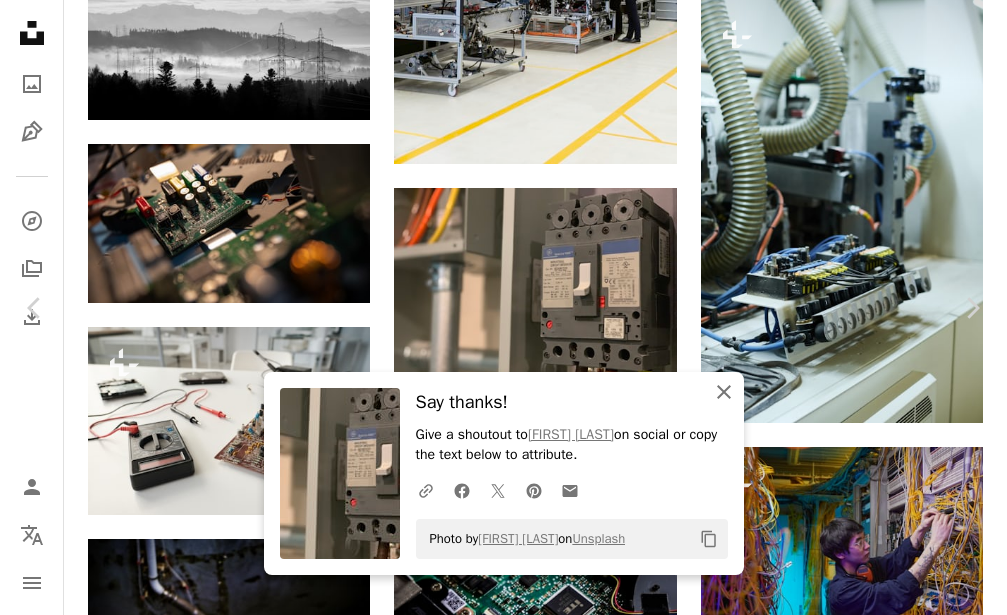 click on "An X shape" 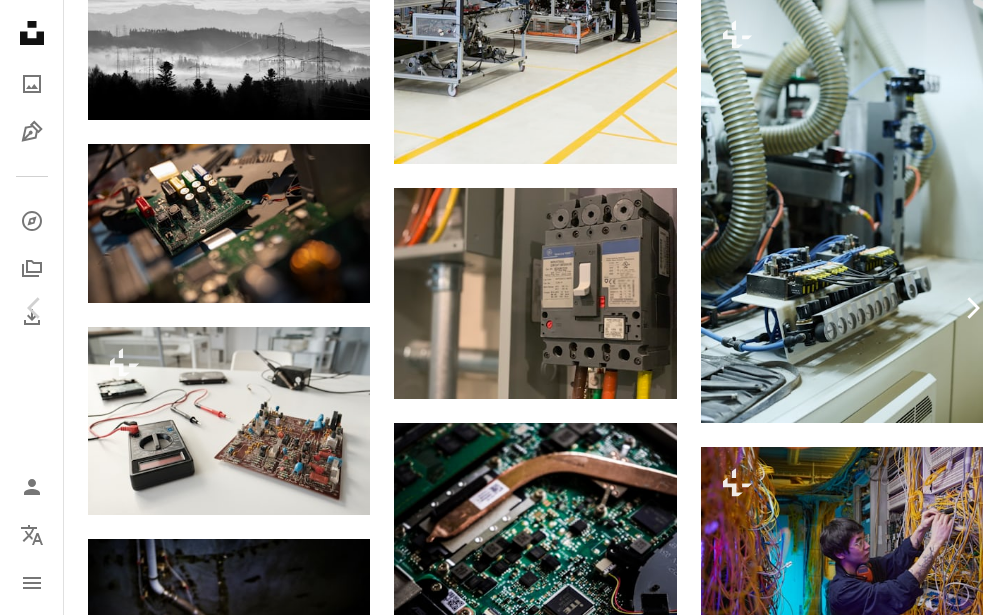 click 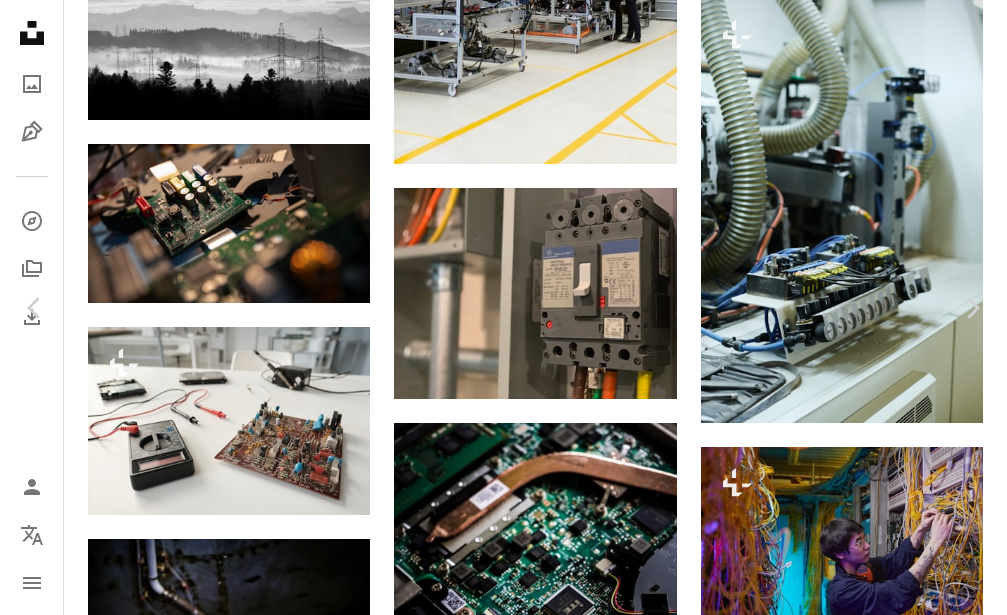 click on "Download free" at bounding box center [808, 3660] 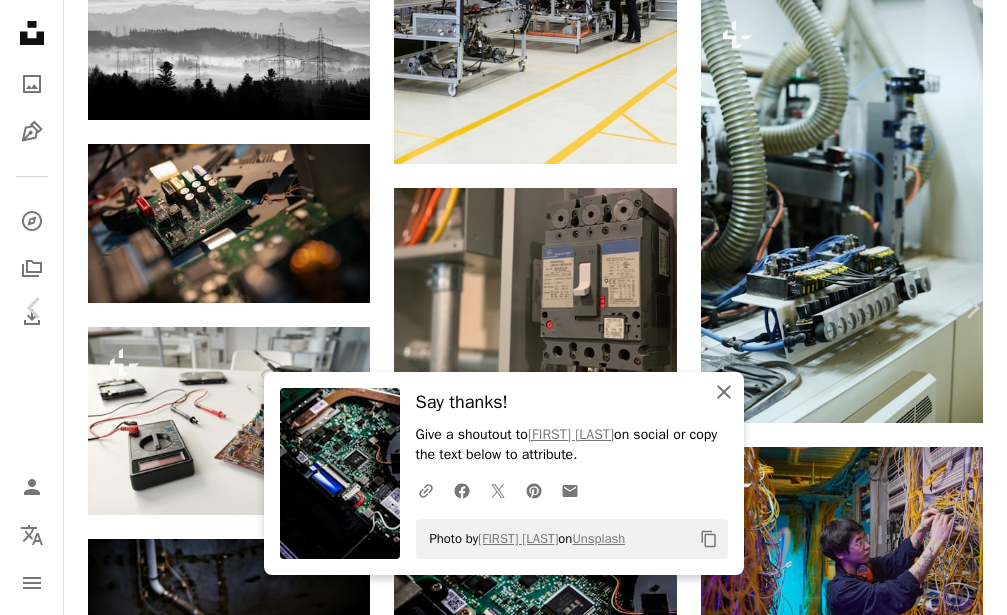 click 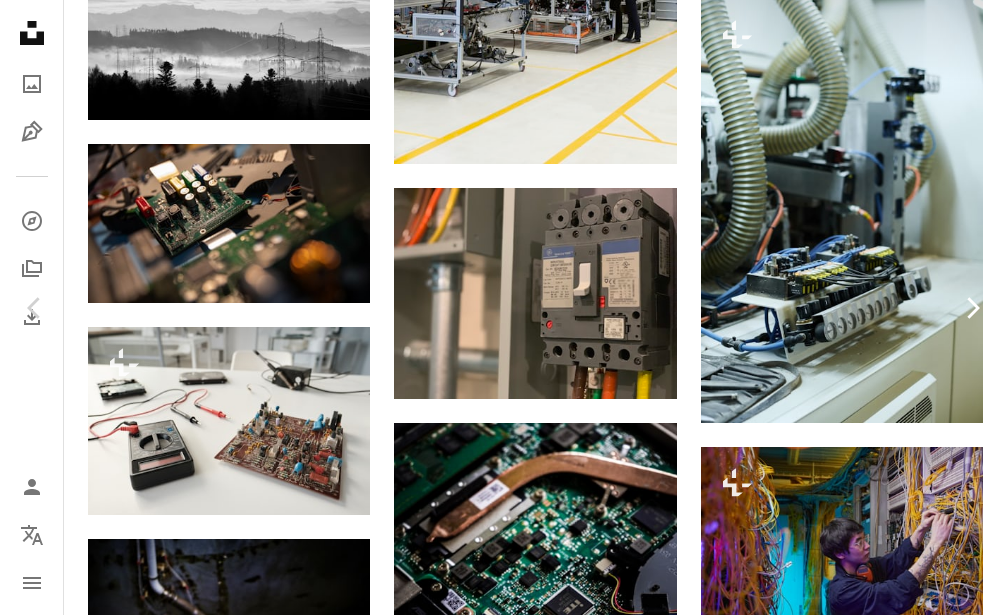 click 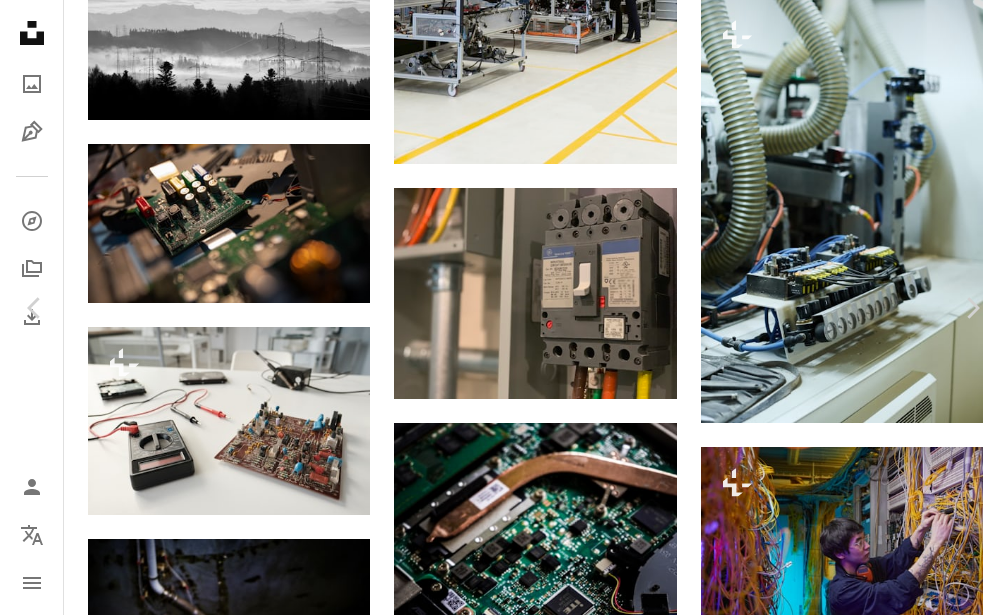 click on "Download free" at bounding box center (808, 3660) 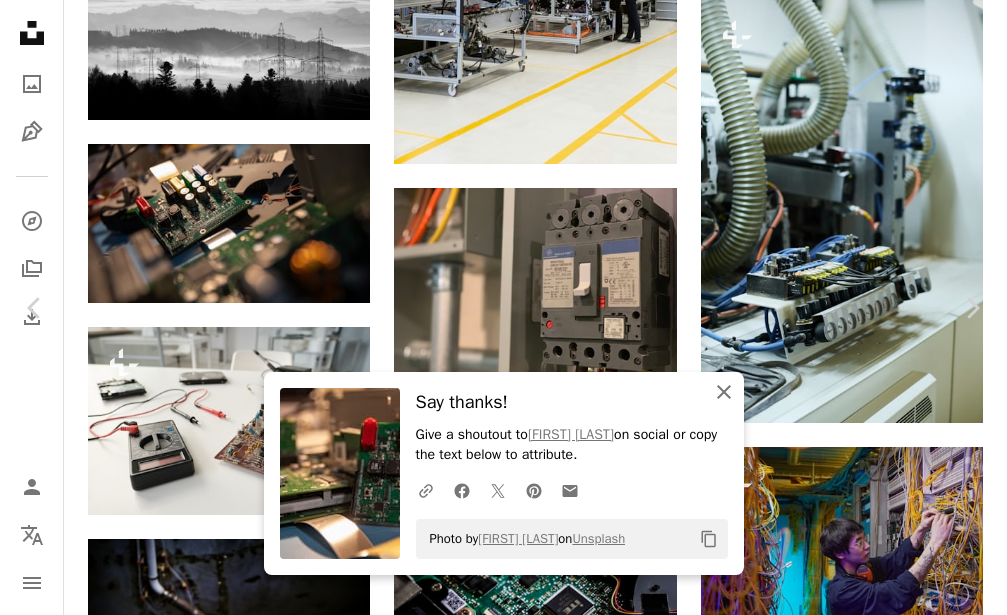 click on "An X shape" 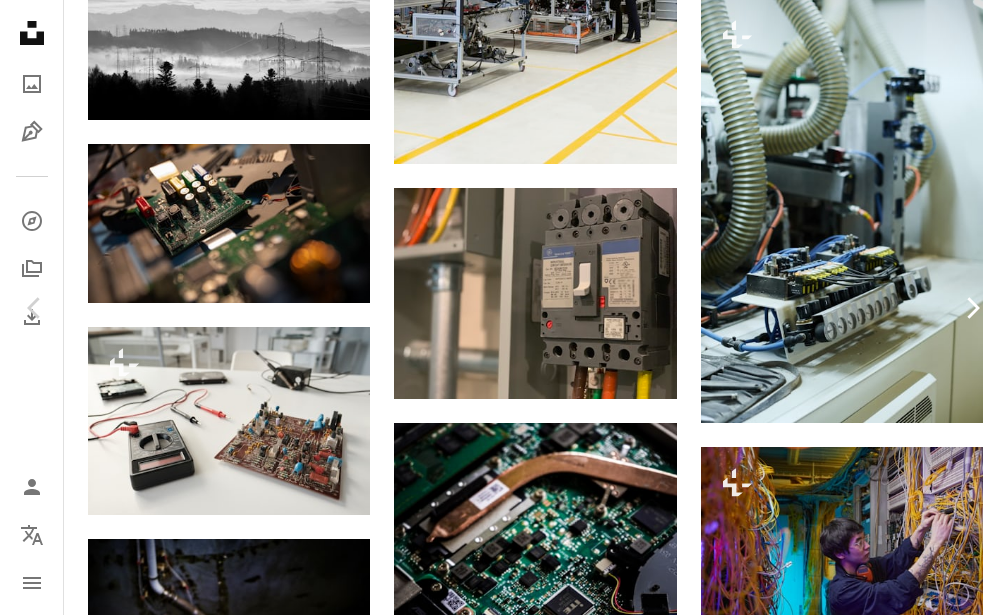 click 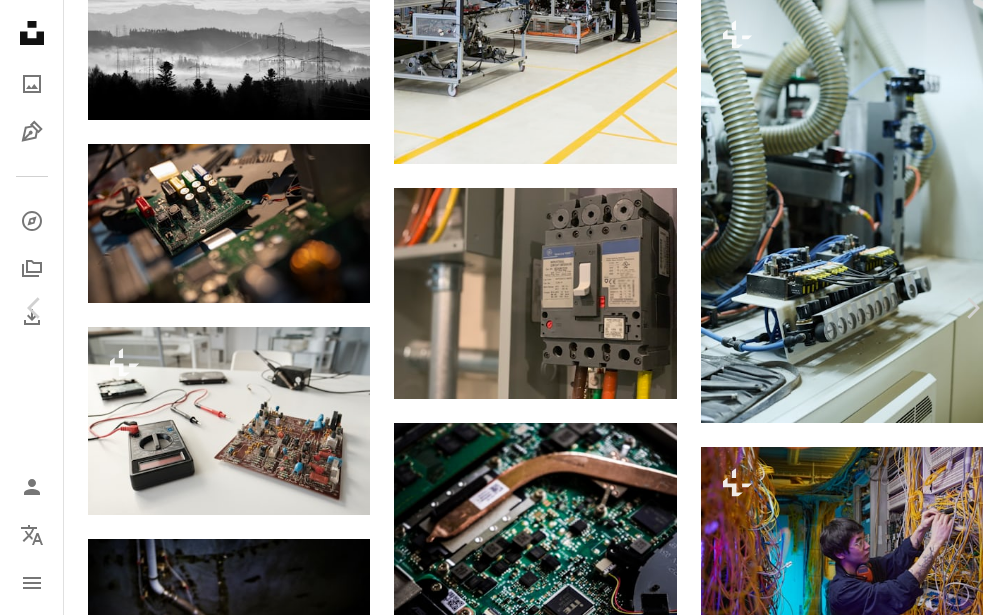 click on "Download free" at bounding box center [808, 3660] 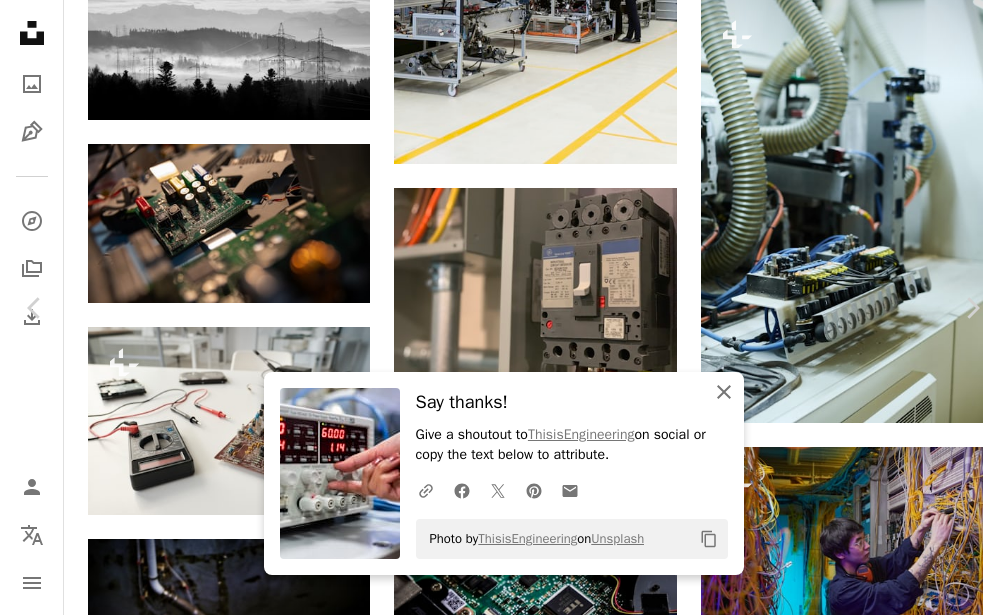 click 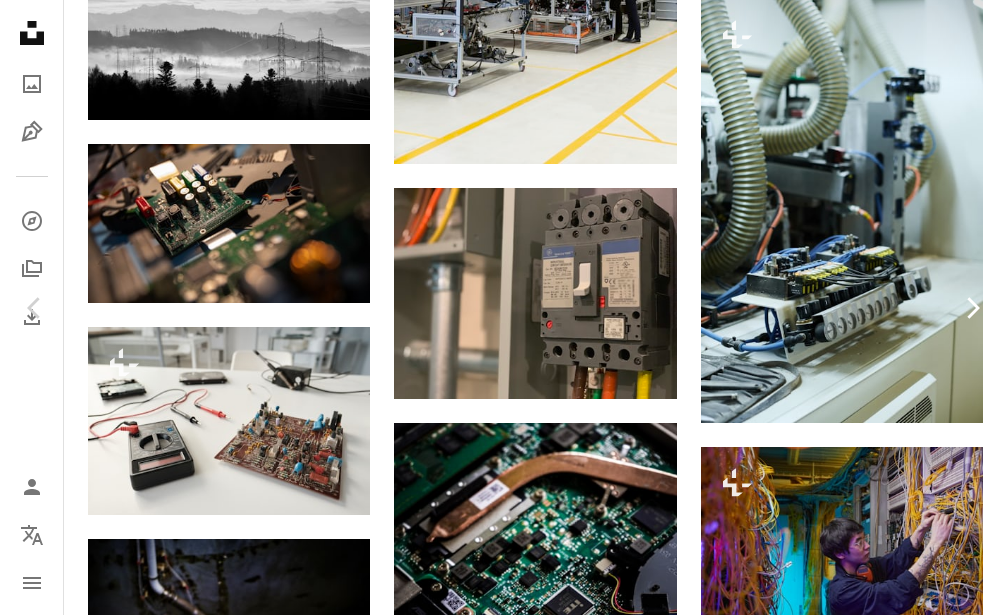 click 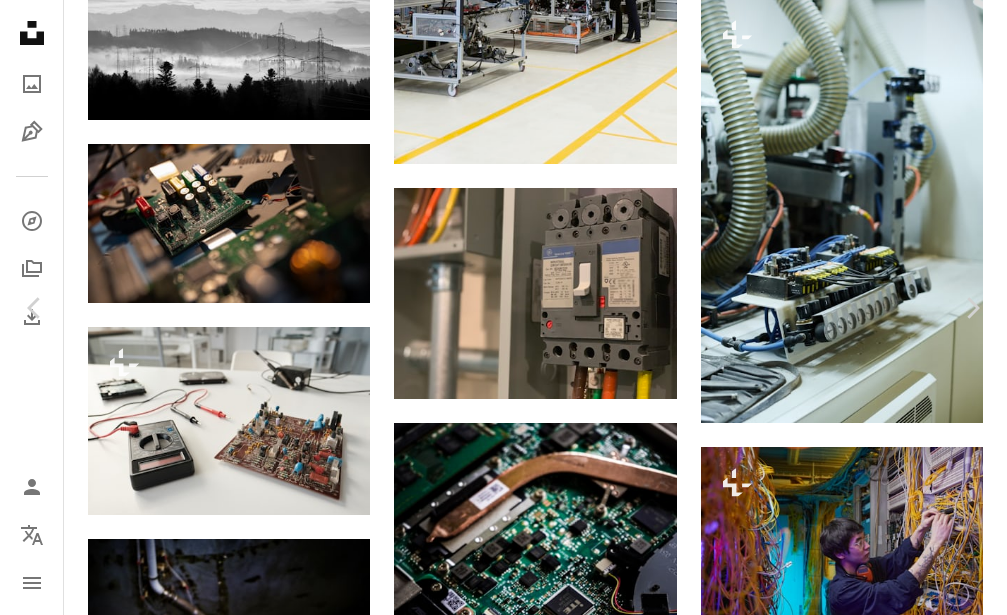 scroll, scrollTop: 470, scrollLeft: 0, axis: vertical 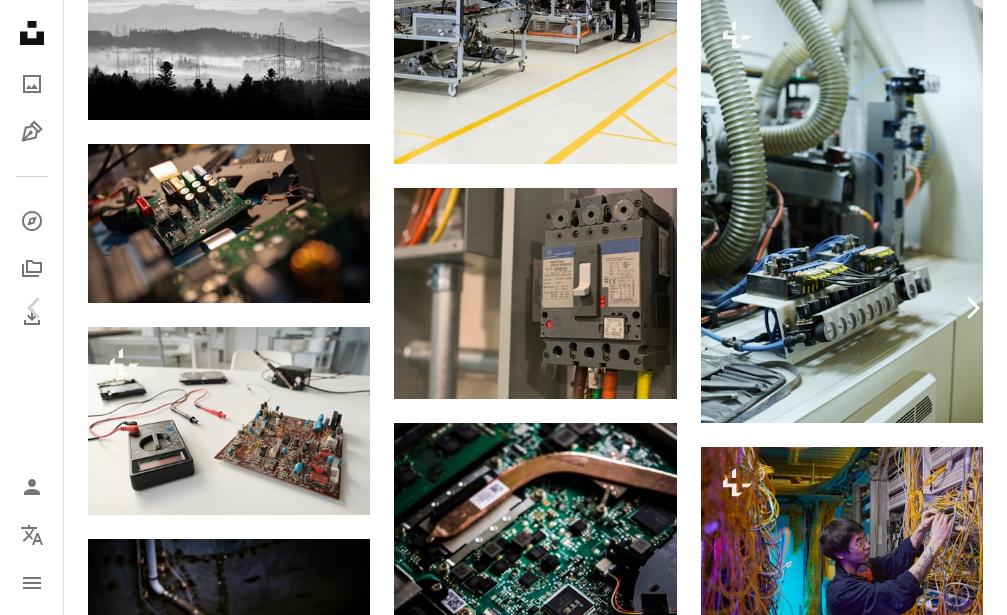 click on "Chevron right" 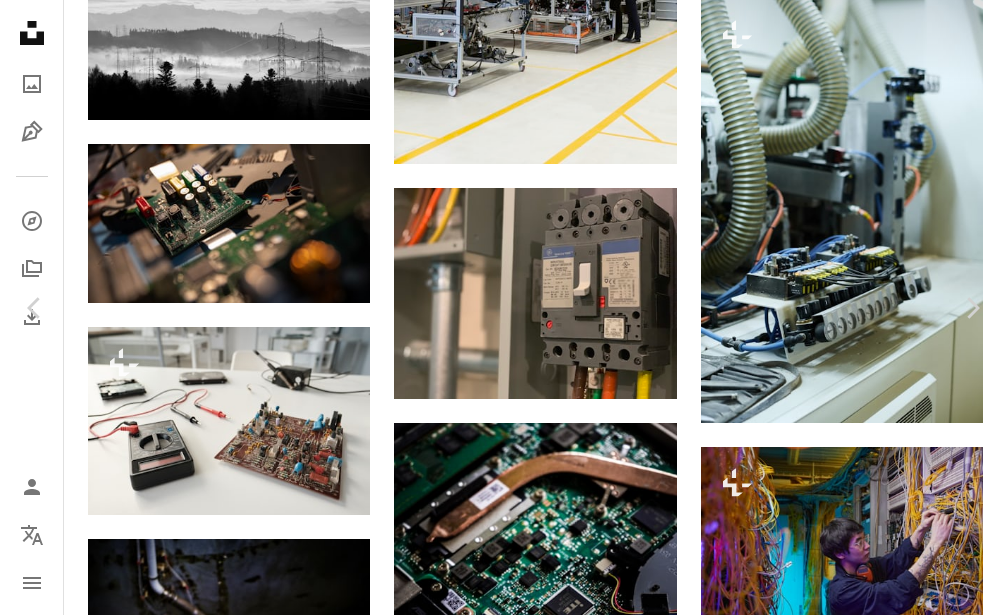 click at bounding box center (496, 5958) 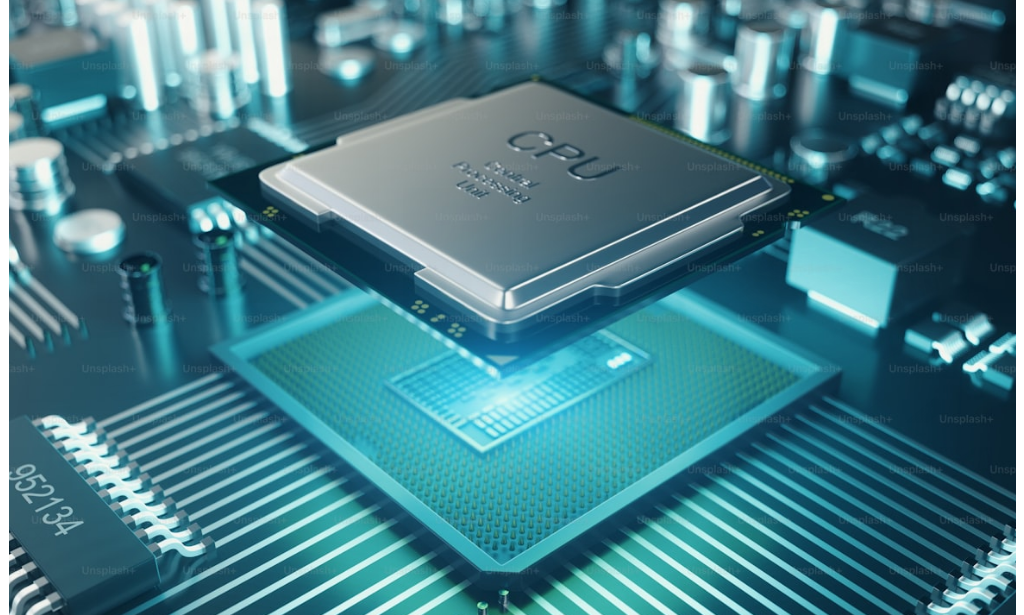 scroll, scrollTop: 1607, scrollLeft: 0, axis: vertical 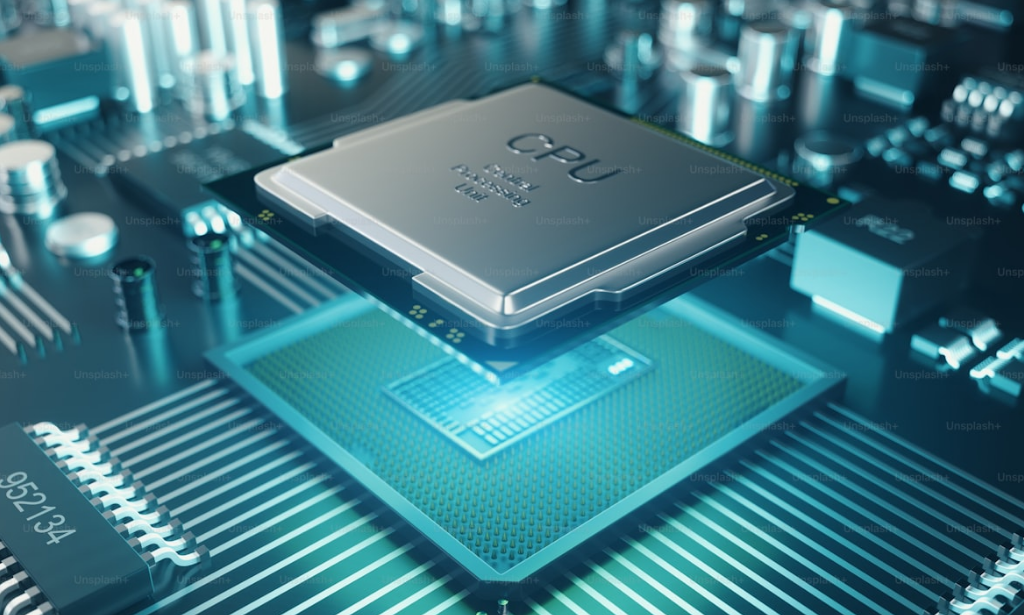 click at bounding box center (512, 341) 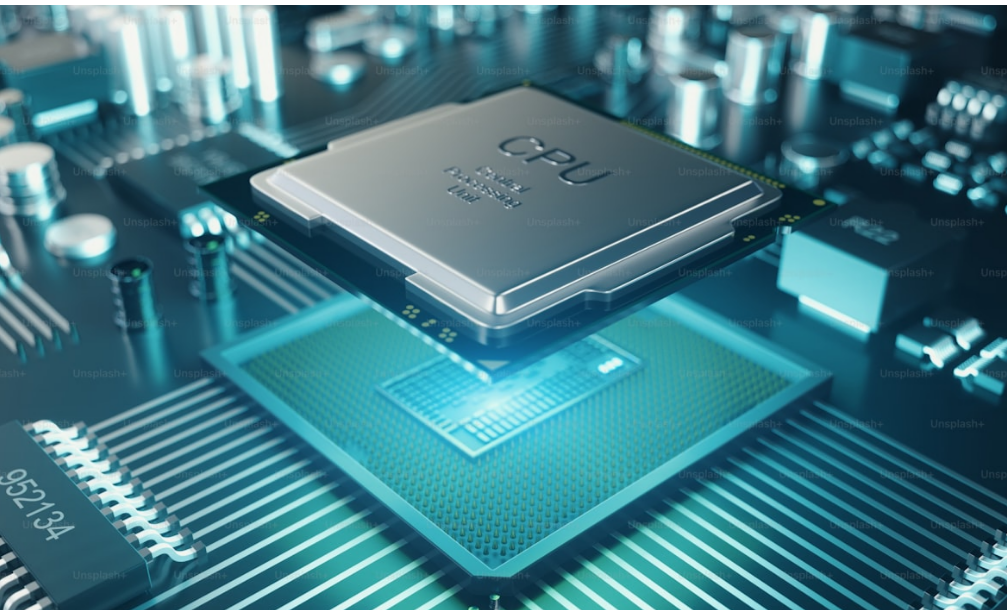 scroll, scrollTop: 1584, scrollLeft: 0, axis: vertical 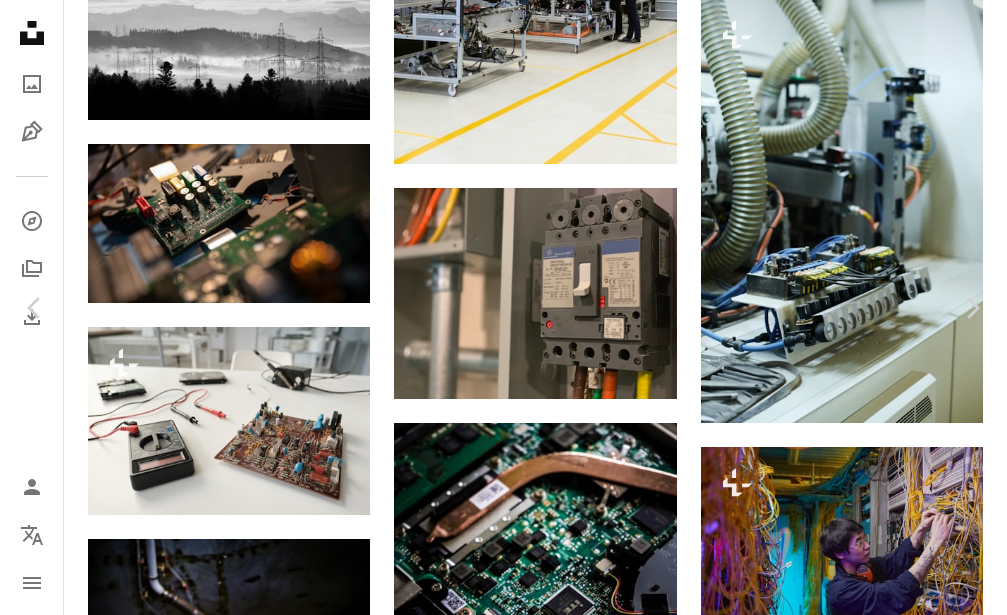 click at bounding box center [703, 5947] 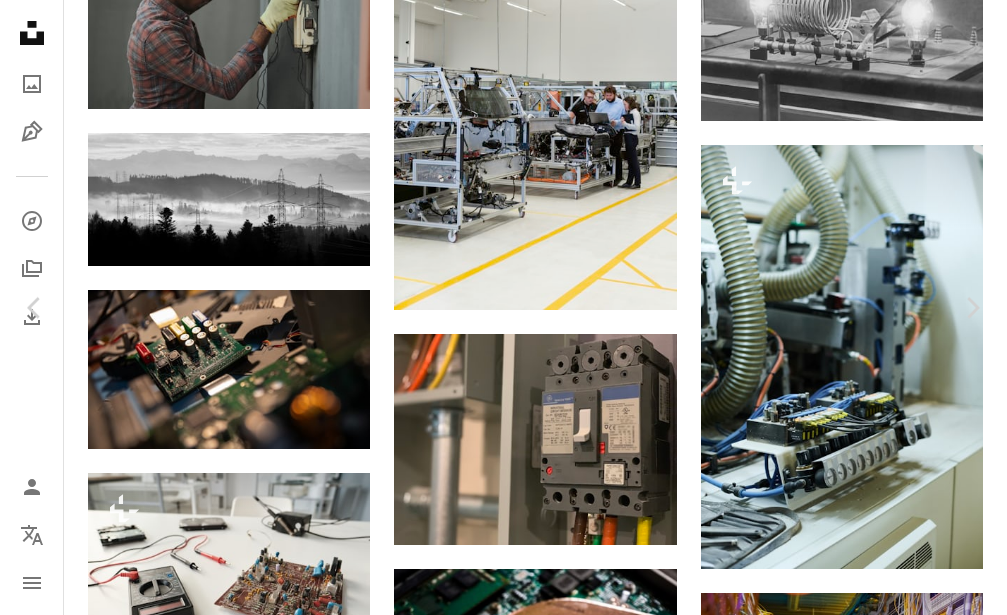 scroll, scrollTop: 1431, scrollLeft: 0, axis: vertical 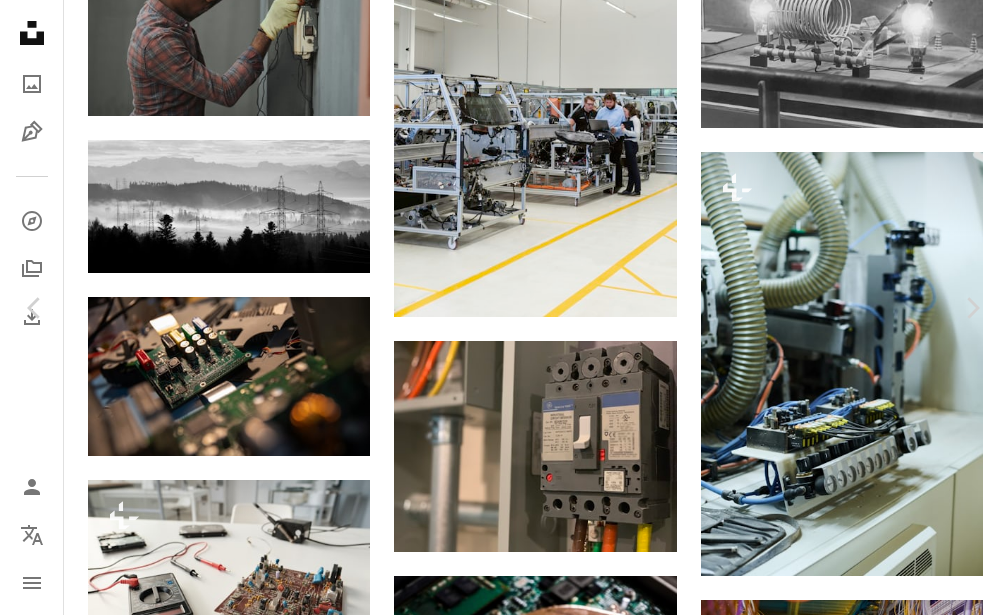 click at bounding box center [703, 5900] 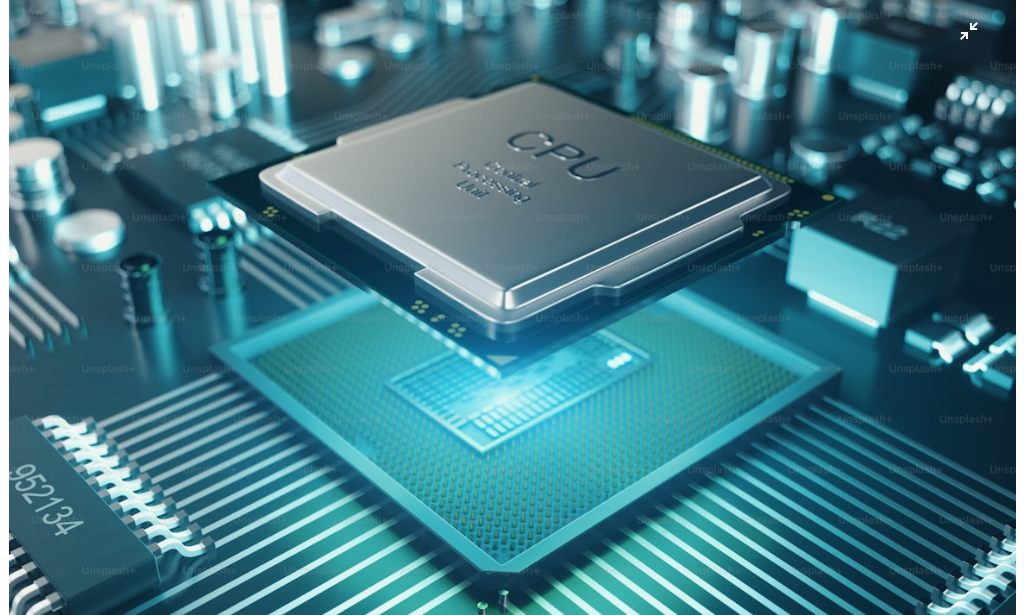 scroll, scrollTop: 1450, scrollLeft: 0, axis: vertical 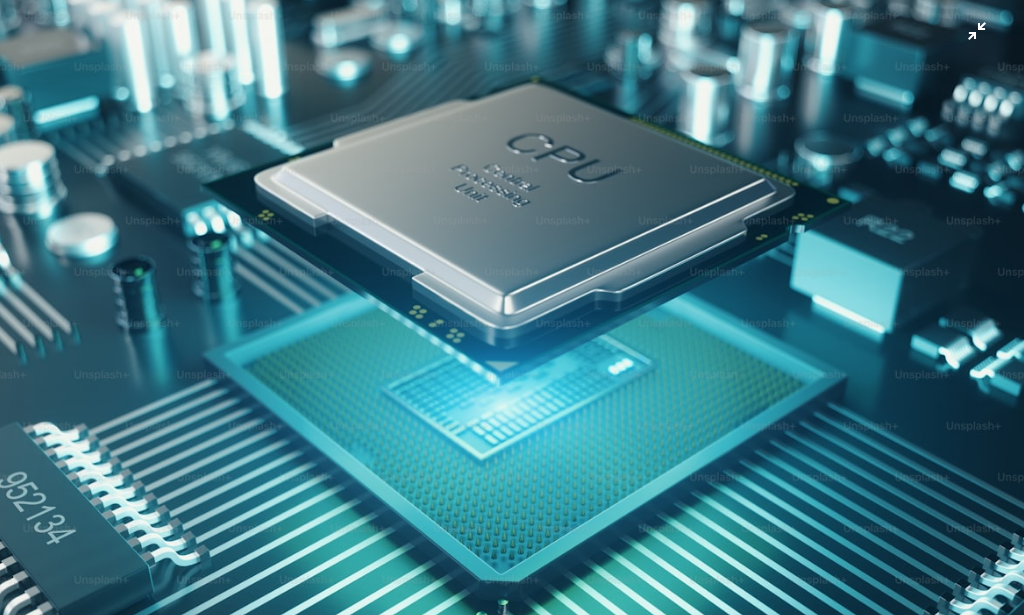 click at bounding box center (512, 341) 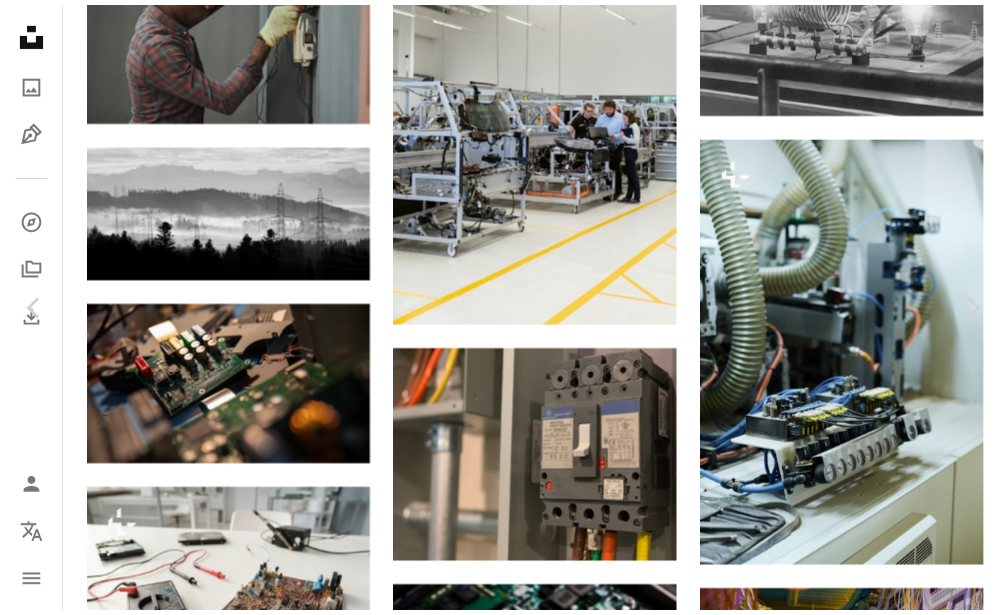 scroll, scrollTop: 1431, scrollLeft: 0, axis: vertical 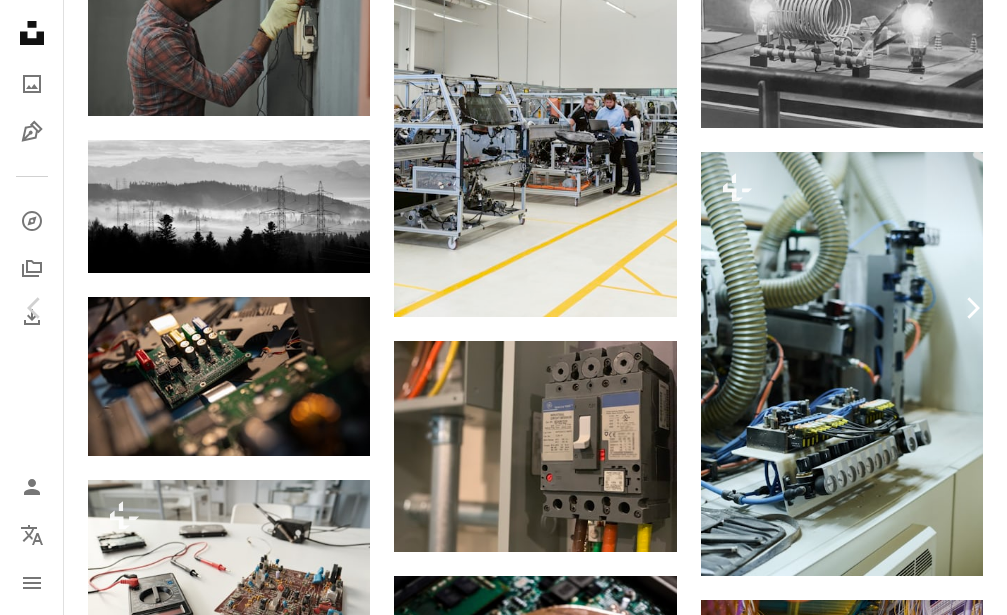 click 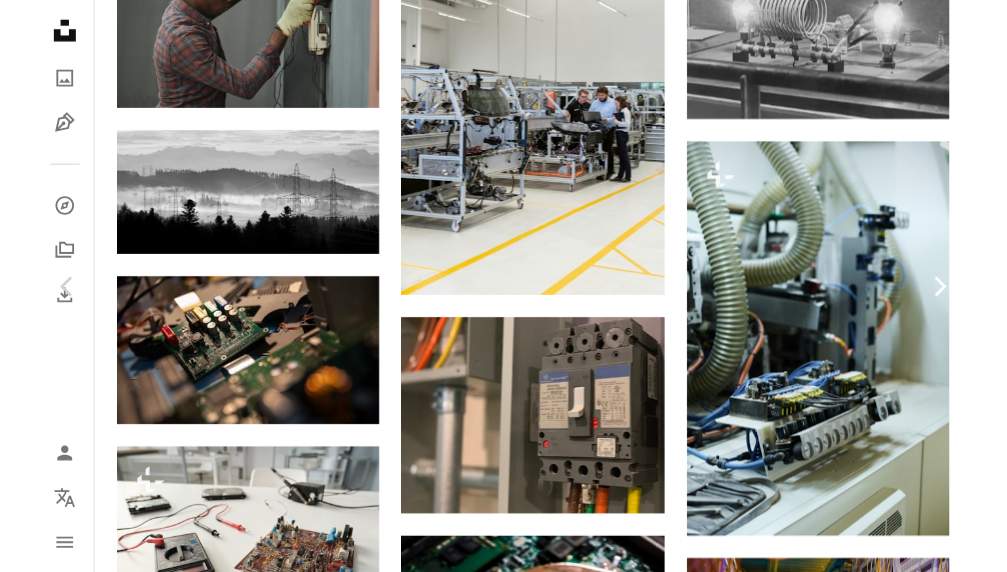 scroll, scrollTop: 0, scrollLeft: 0, axis: both 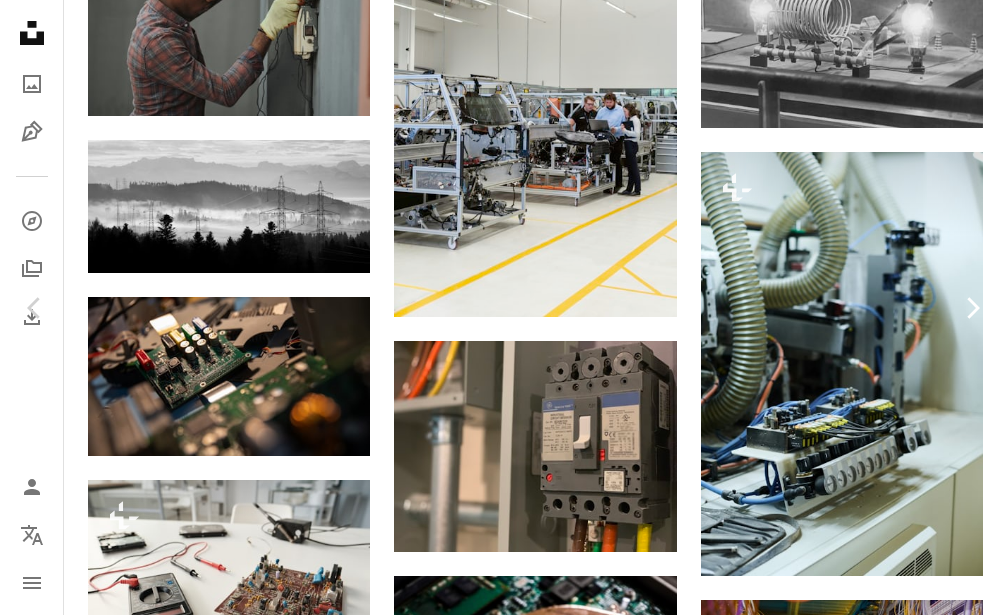 click on "Chevron right" 